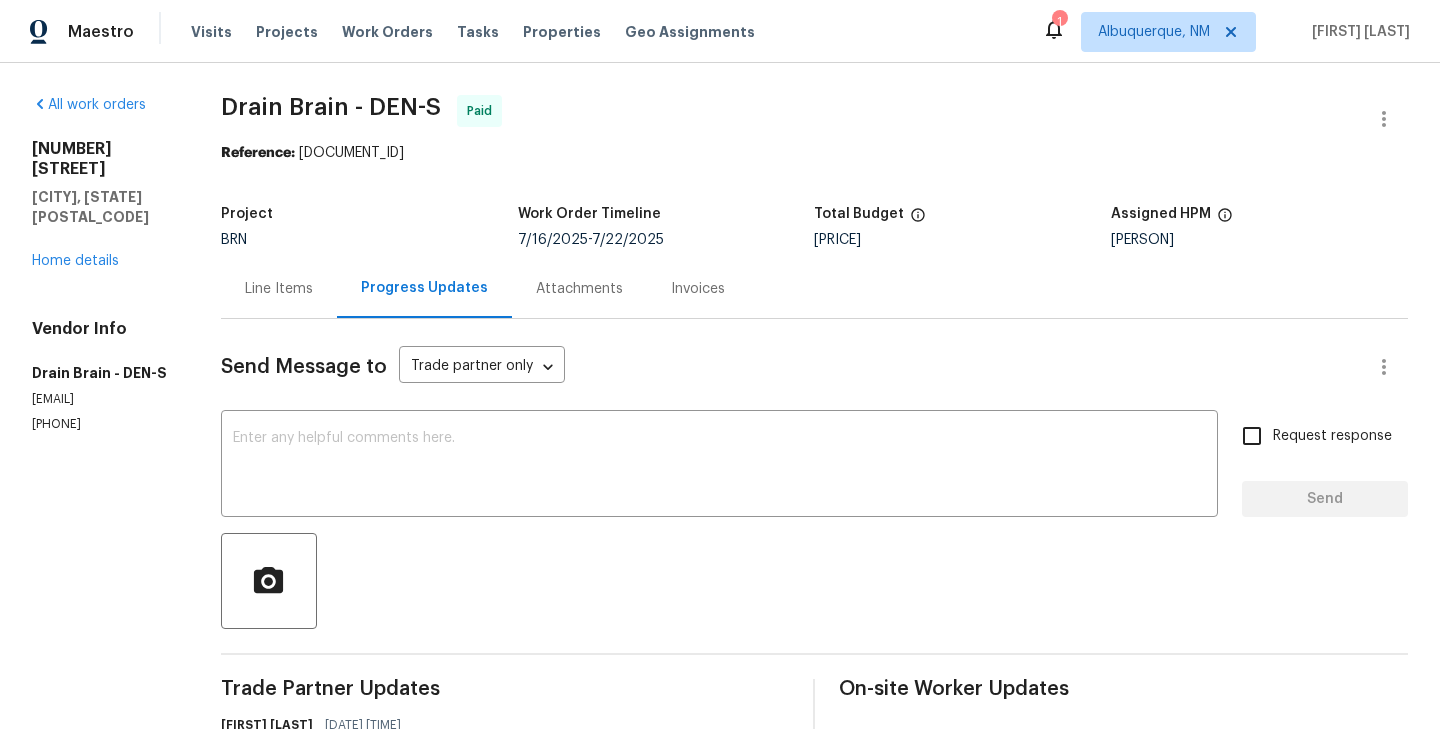 scroll, scrollTop: 0, scrollLeft: 0, axis: both 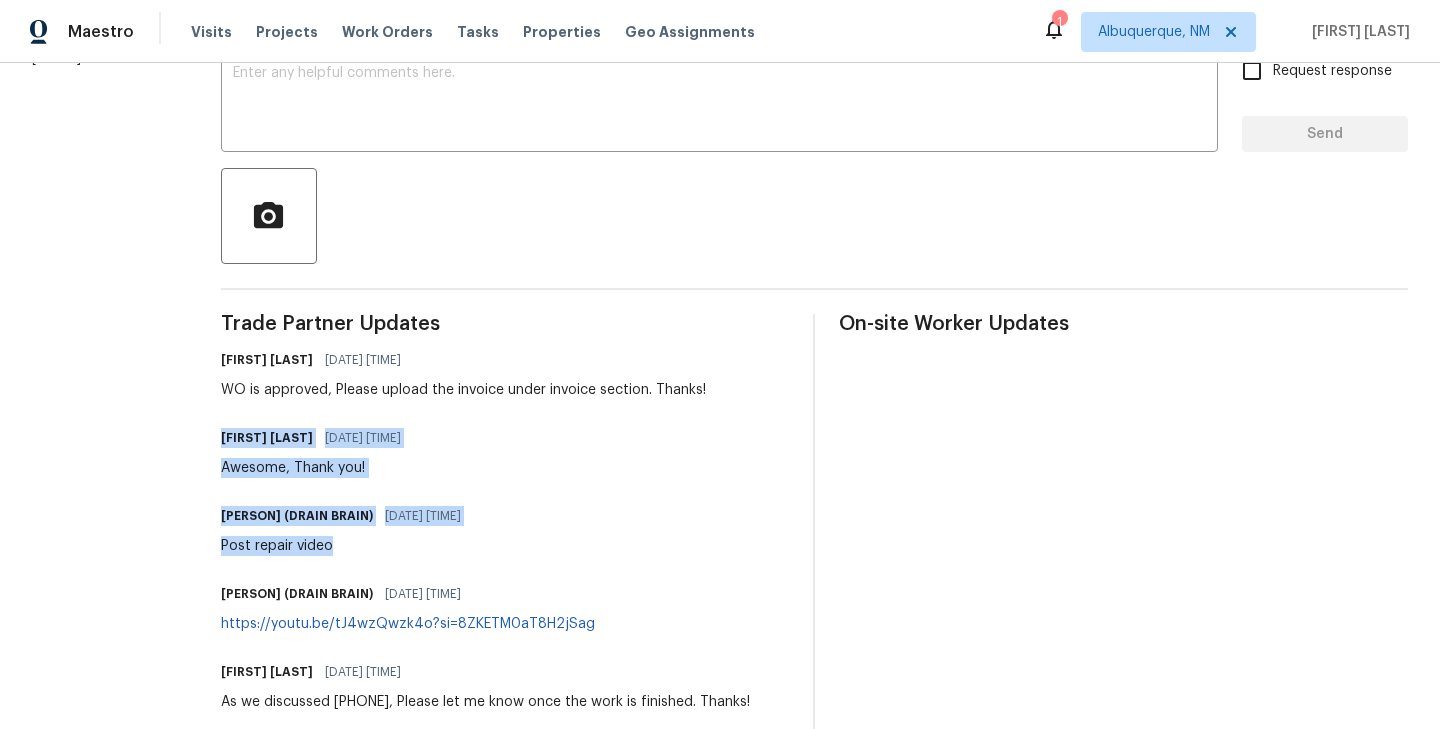 drag, startPoint x: 357, startPoint y: 547, endPoint x: 236, endPoint y: 442, distance: 160.20612 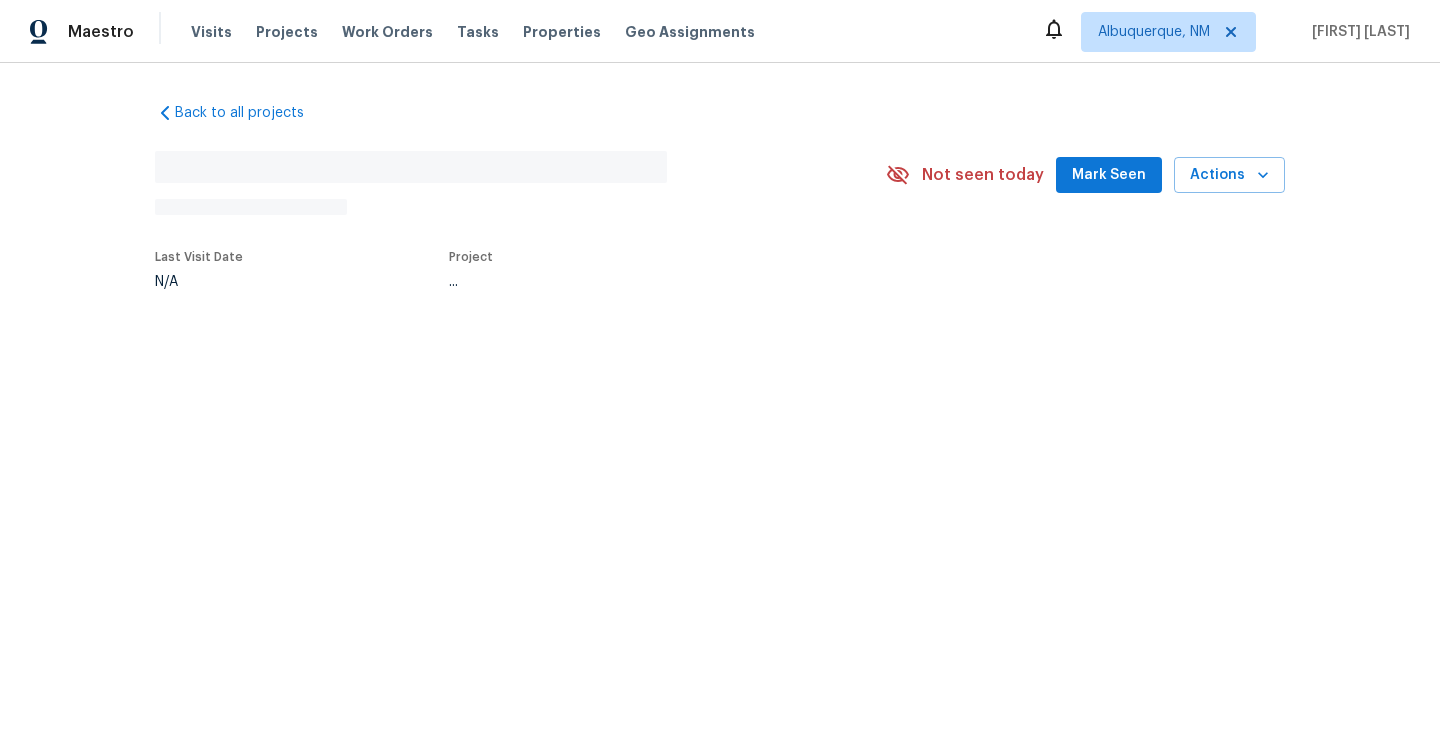 scroll, scrollTop: 0, scrollLeft: 0, axis: both 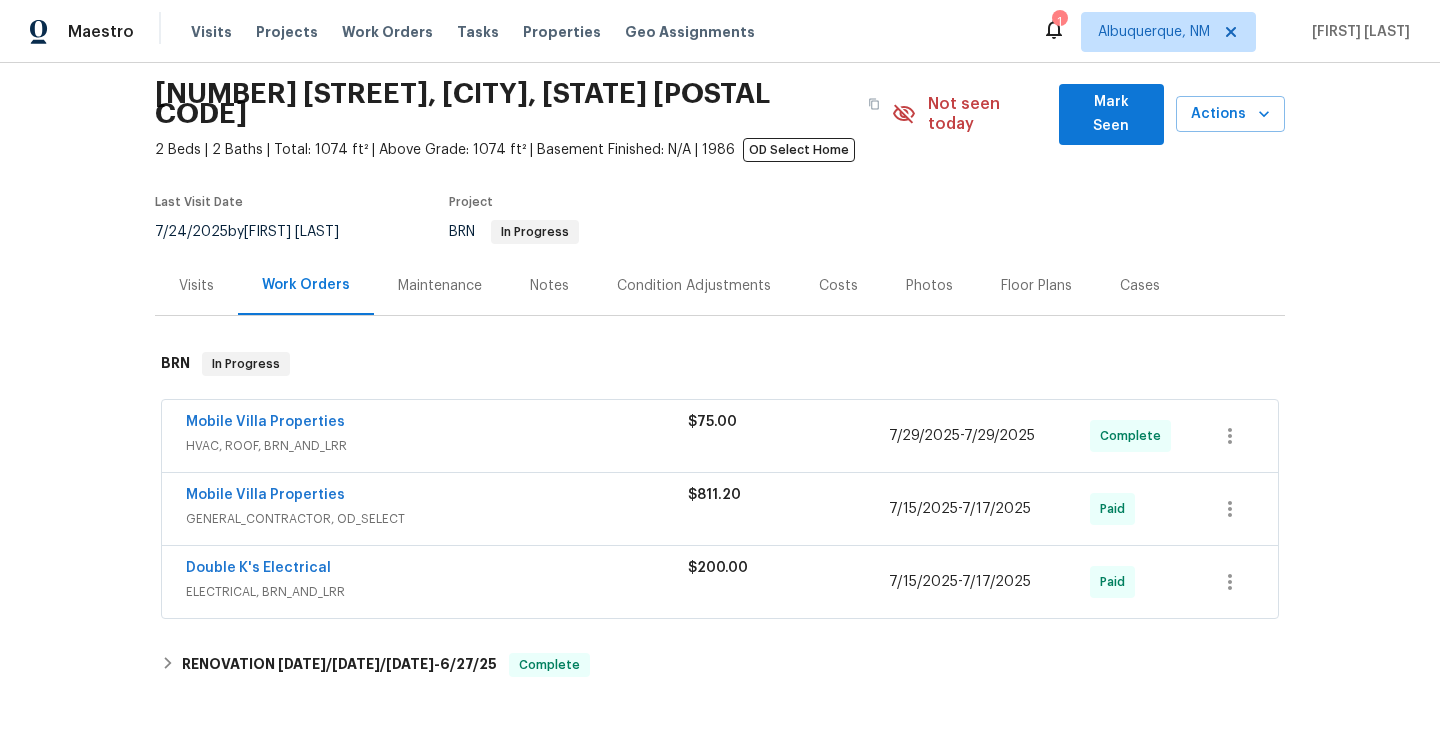 click on "Mobile Villa Properties" at bounding box center (265, 422) 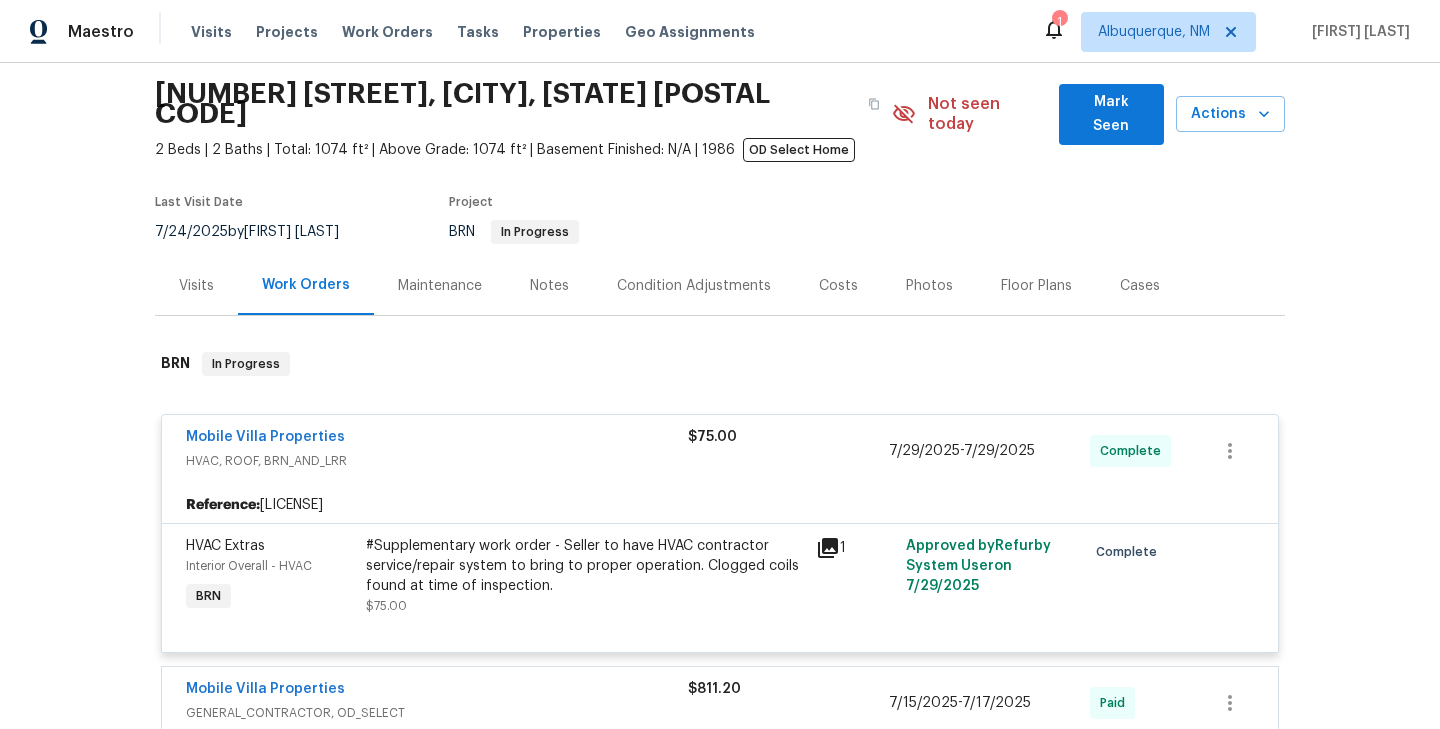 click on "Mobile Villa Properties" at bounding box center (437, 439) 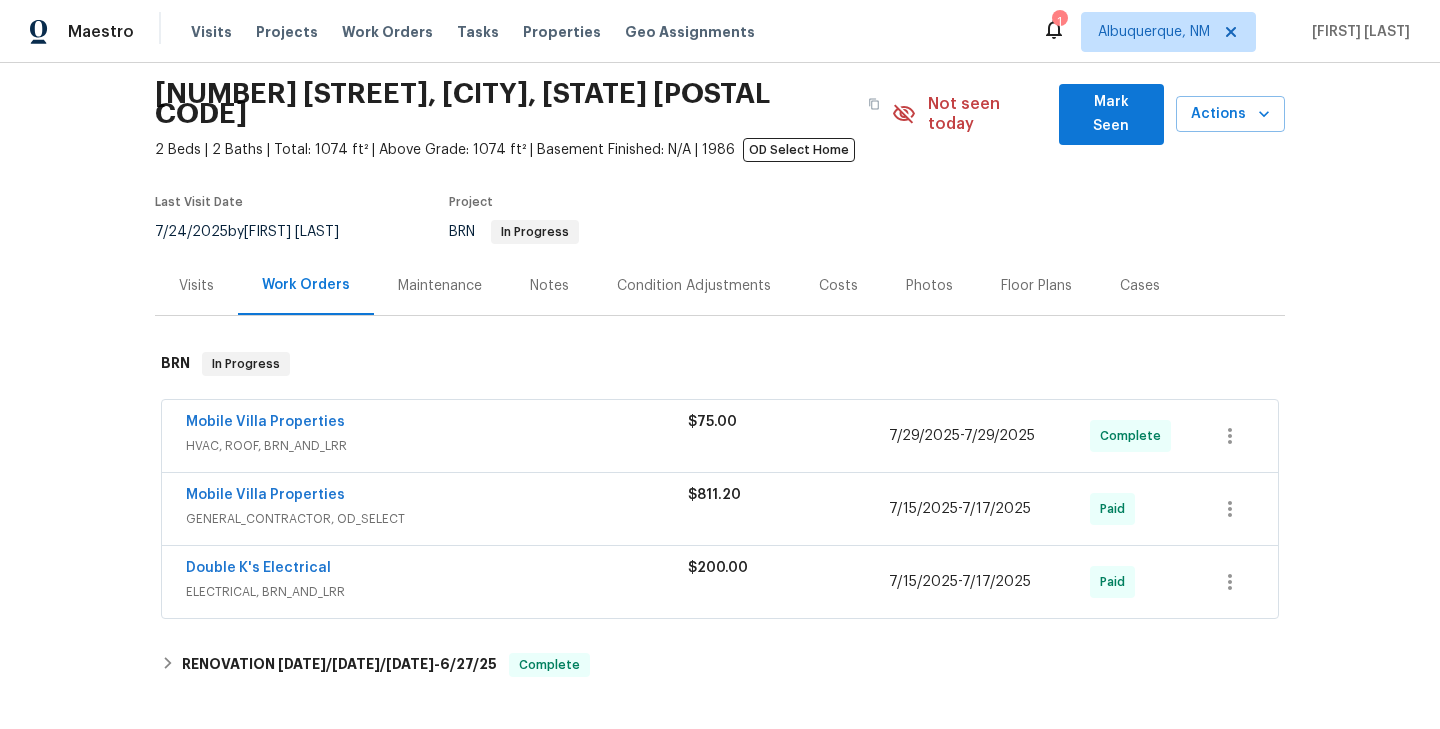 click on "Mobile Villa Properties" at bounding box center [437, 497] 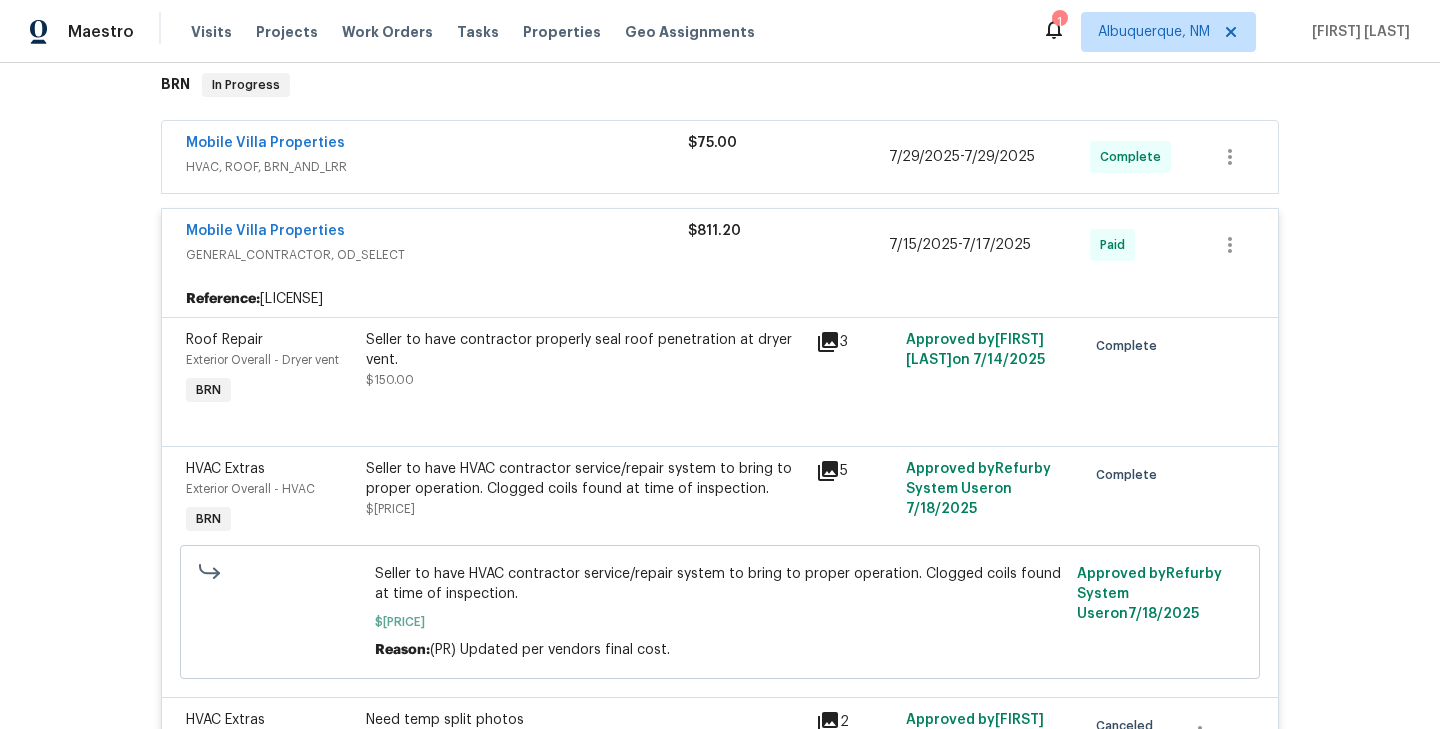 scroll, scrollTop: 307, scrollLeft: 0, axis: vertical 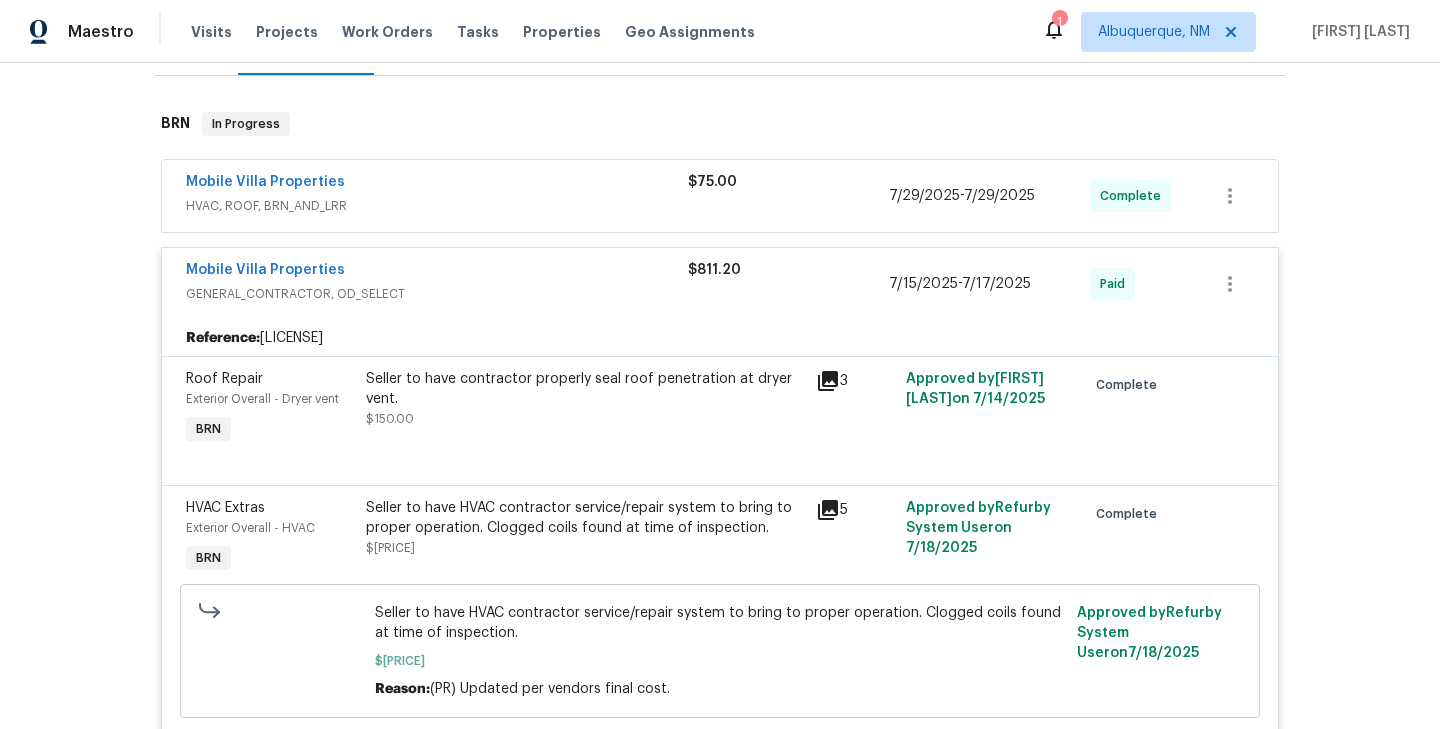click on "GENERAL_CONTRACTOR, OD_SELECT" at bounding box center [437, 294] 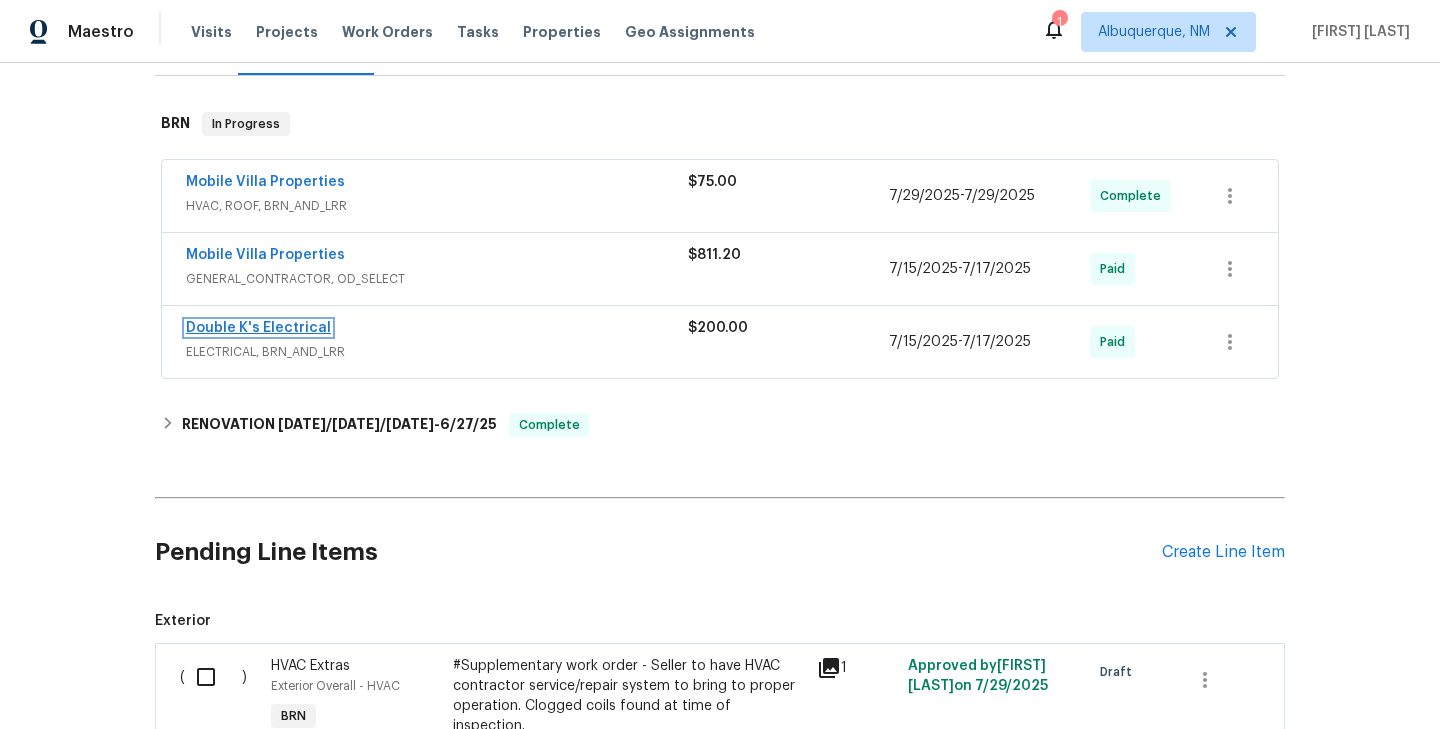 click on "Double K's Electrical" at bounding box center (258, 328) 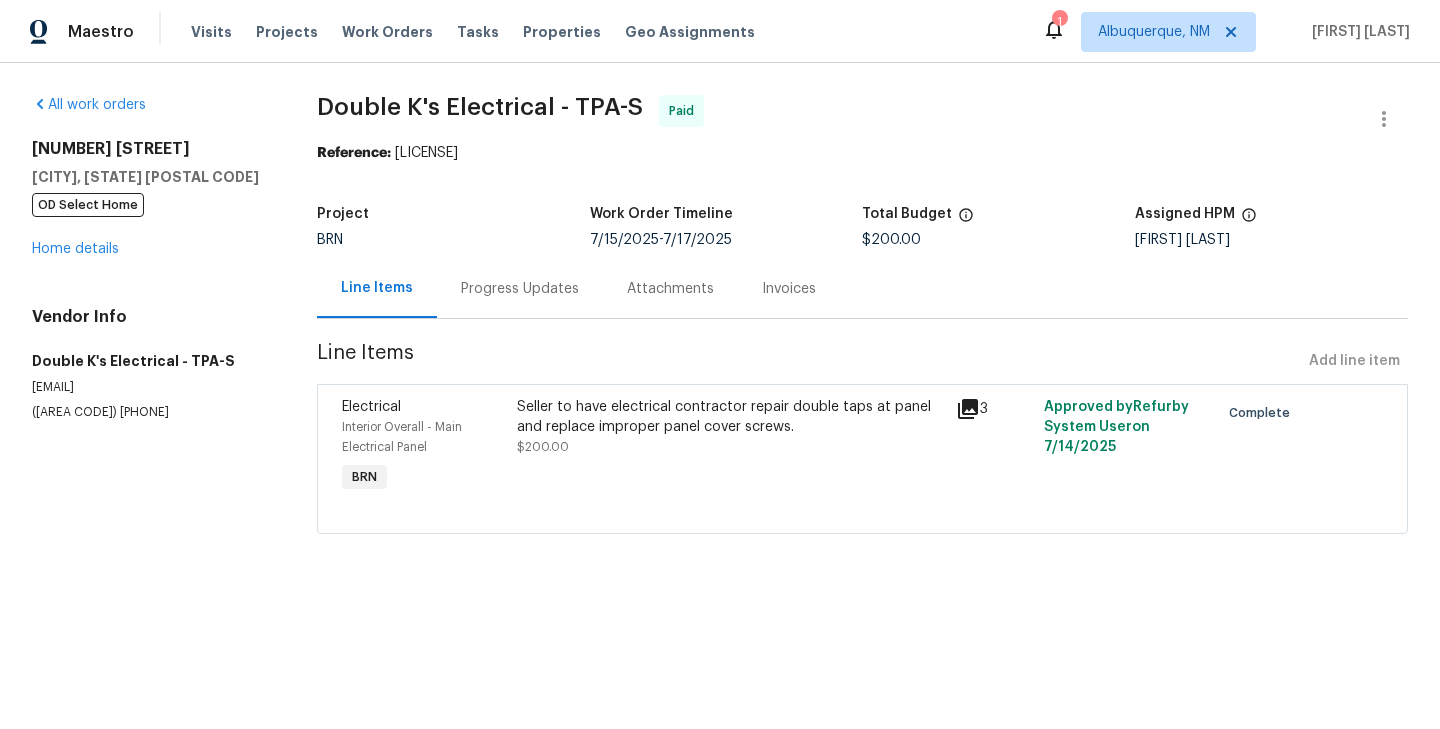 click on "Electrical Interior Overall - Main Electrical Panel BRN" at bounding box center (424, 447) 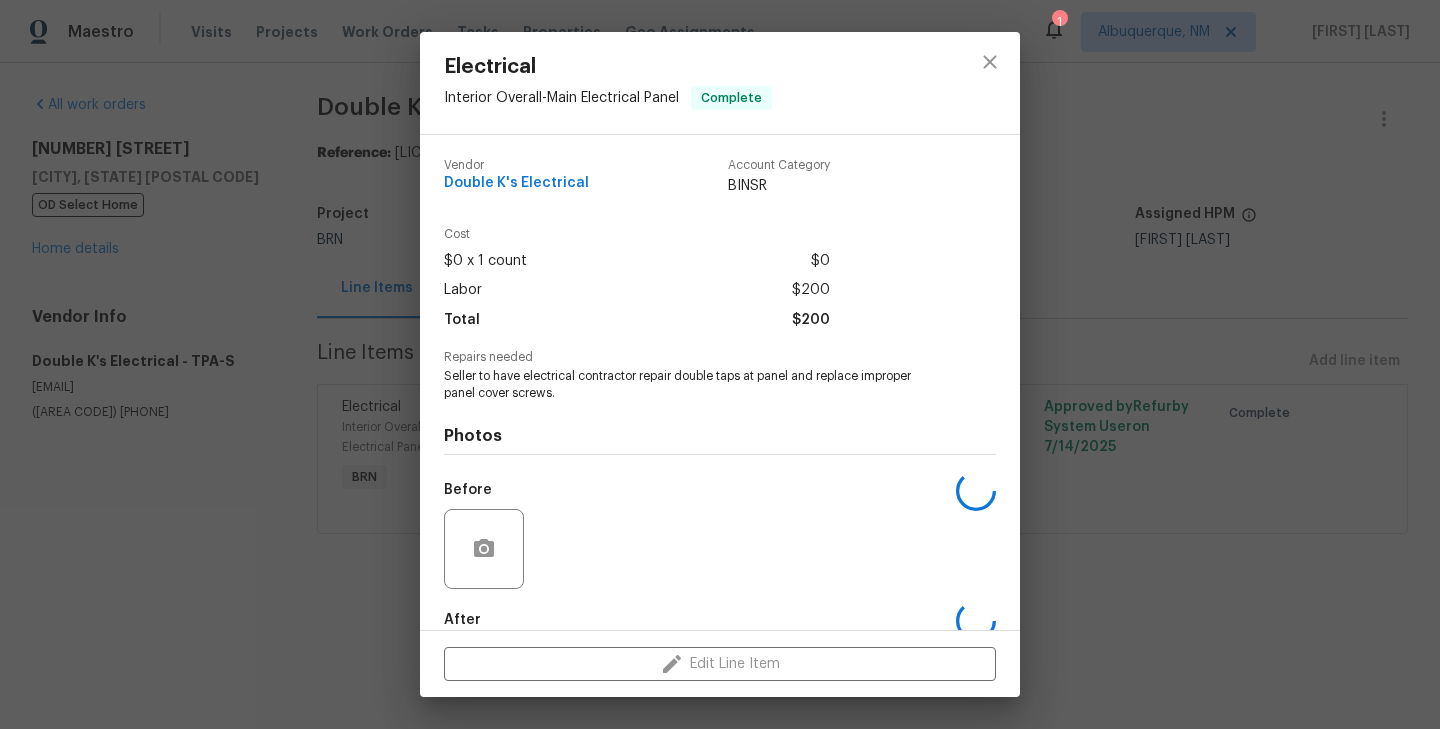 scroll, scrollTop: 109, scrollLeft: 0, axis: vertical 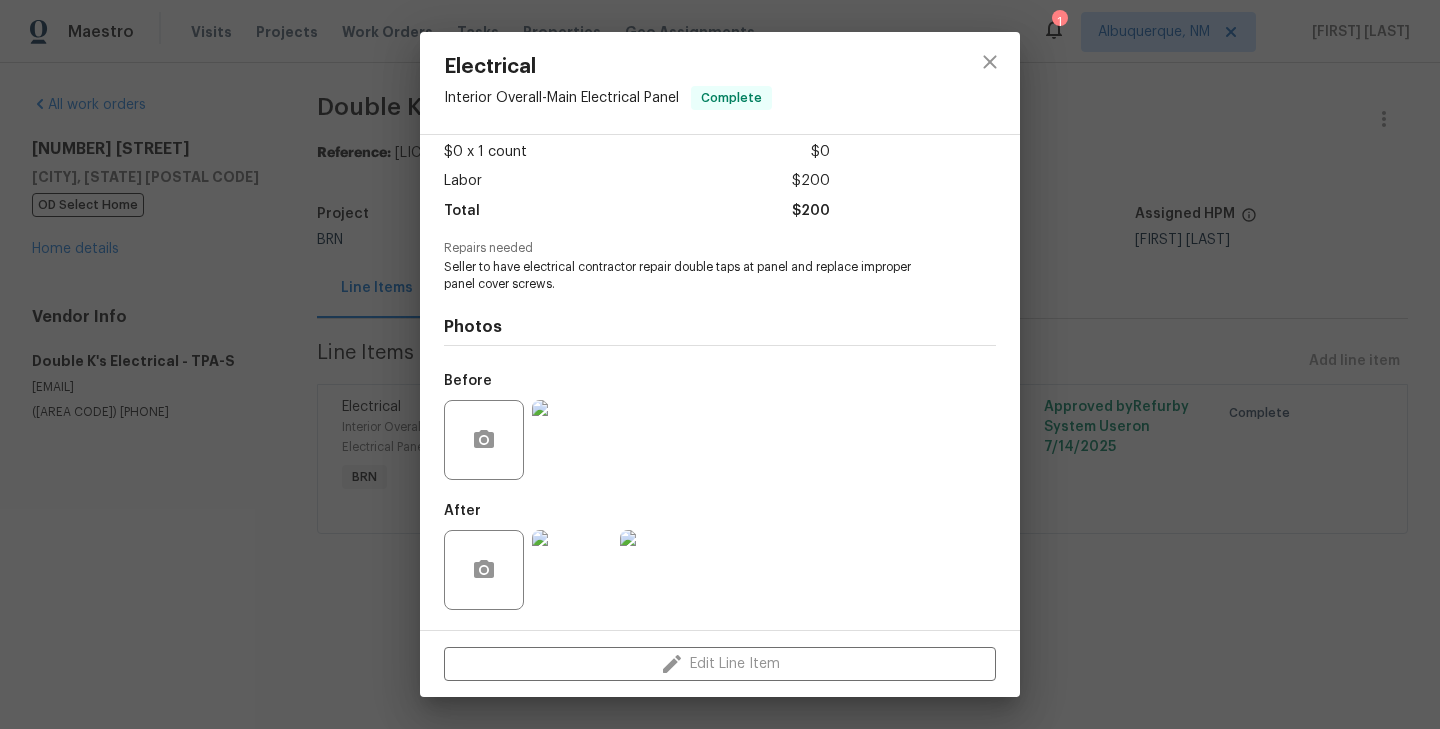 click at bounding box center (572, 440) 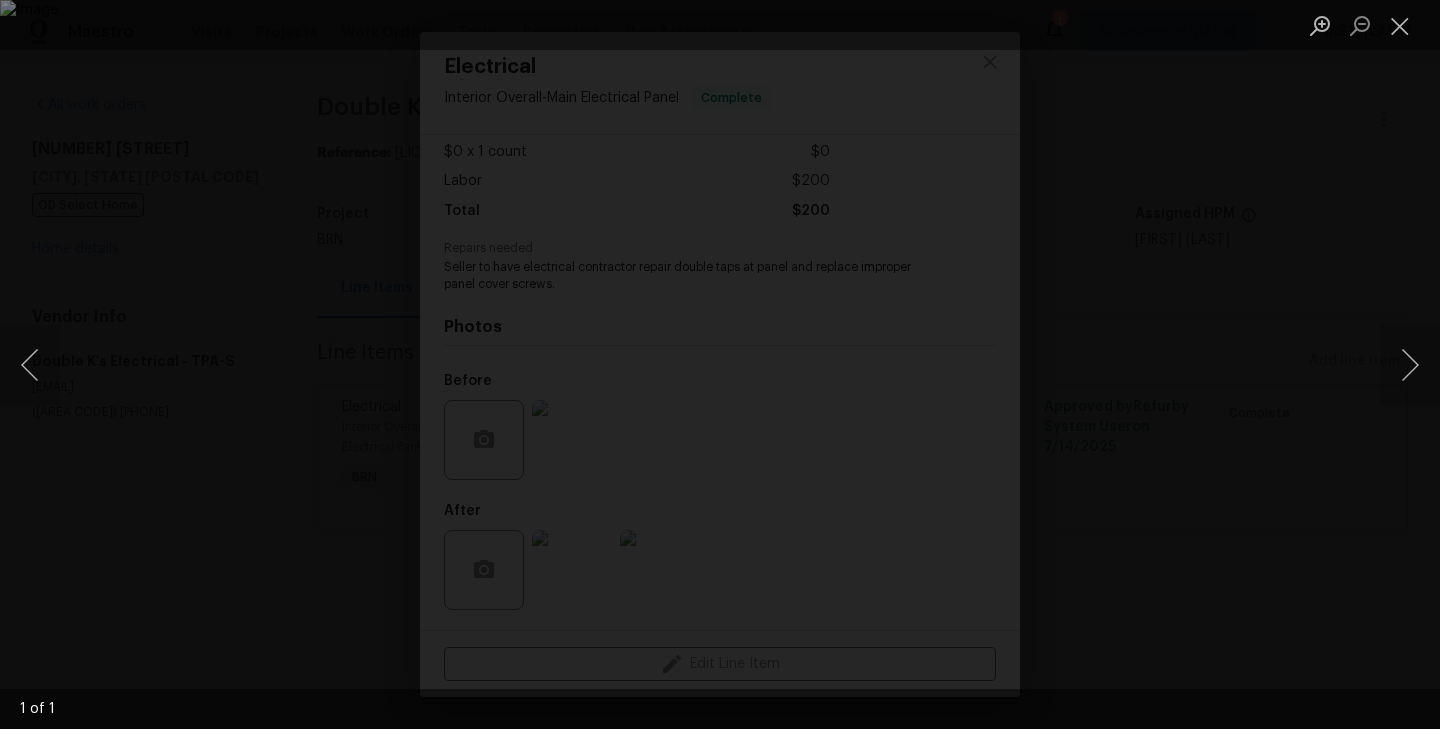 click at bounding box center [720, 364] 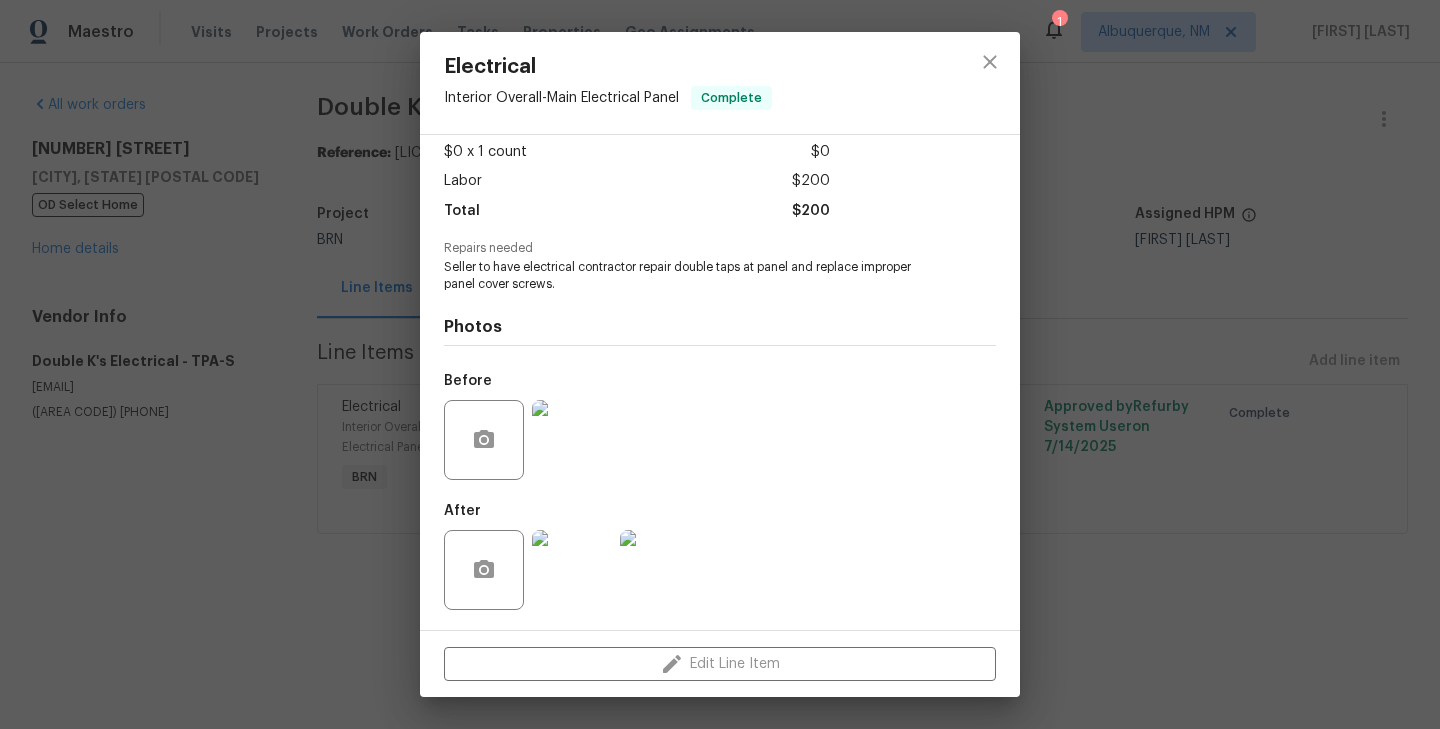 click at bounding box center (660, 570) 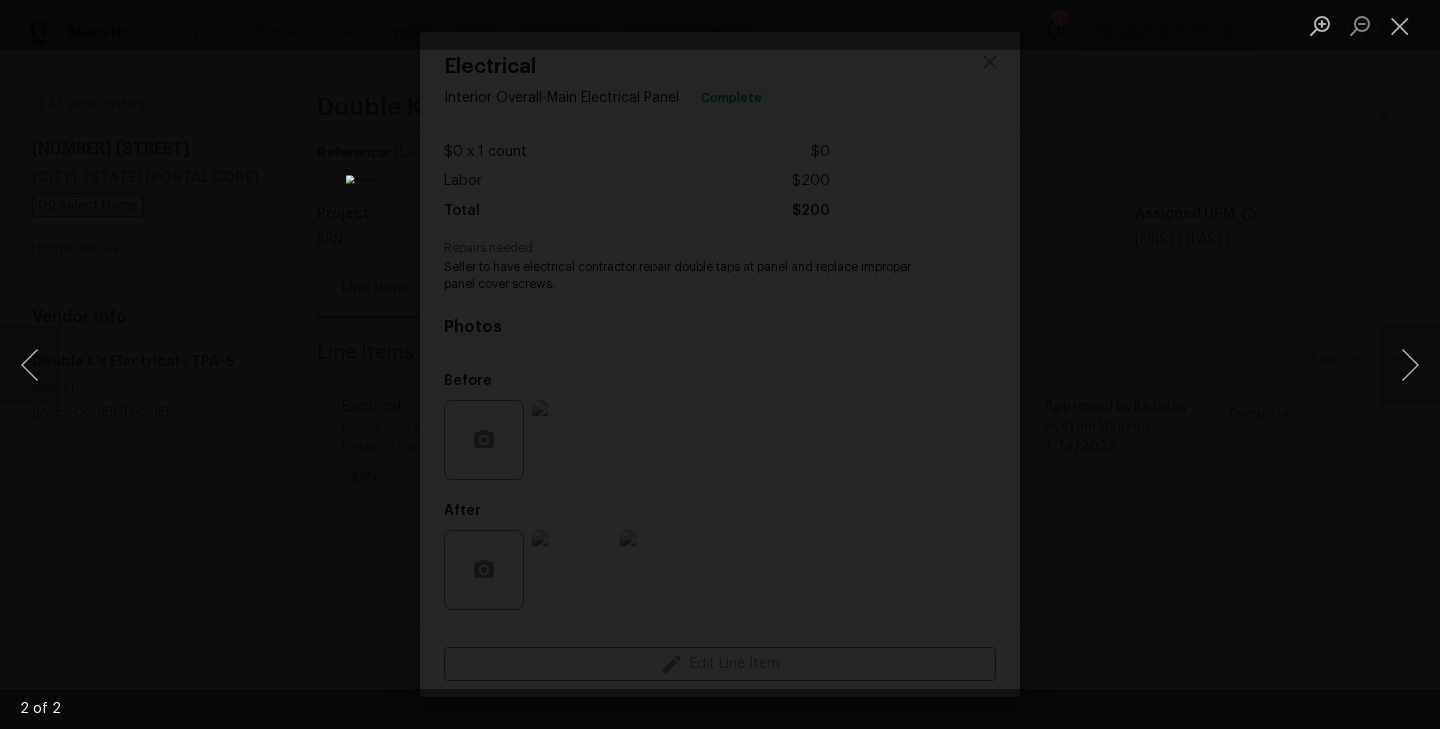 click at bounding box center (720, 364) 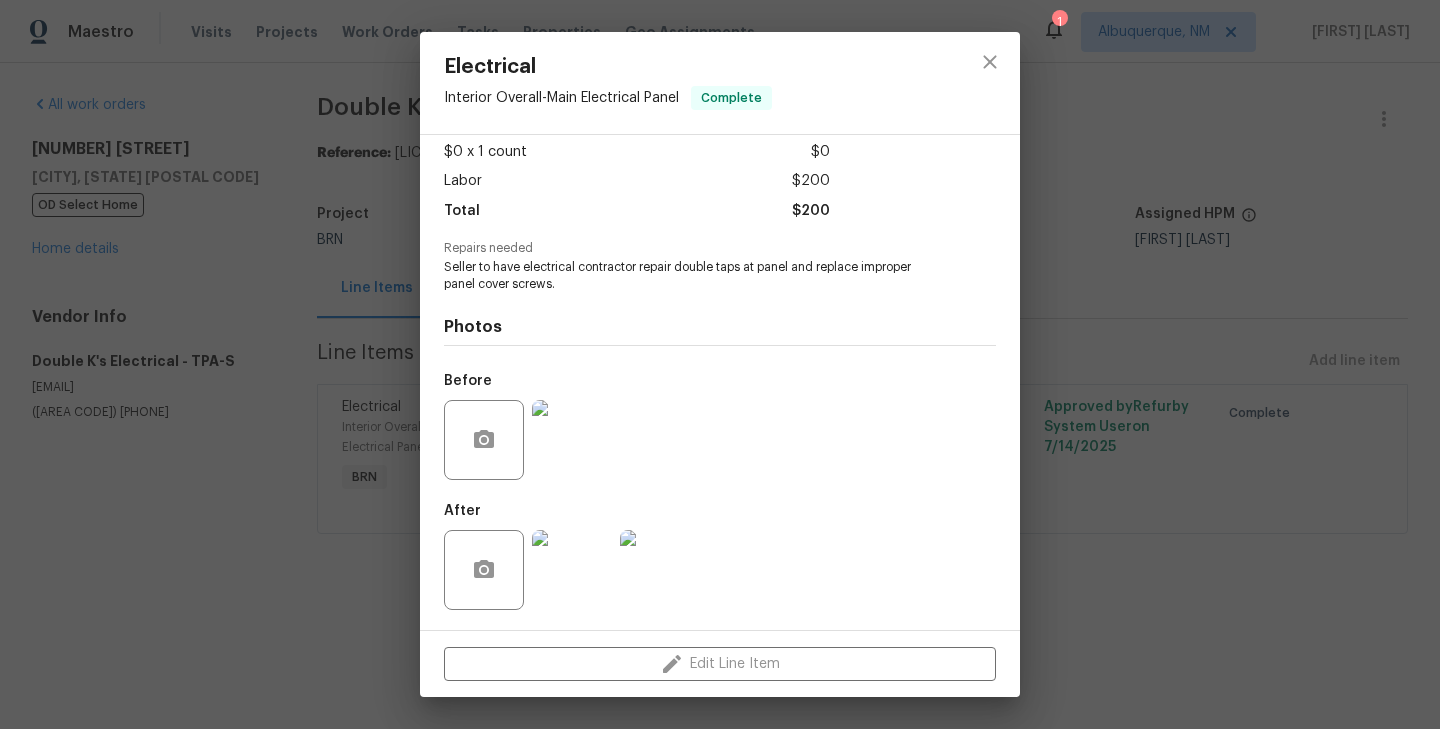 click on "Electrical Interior Overall  -  Main Electrical Panel Complete Vendor Double K's Electrical Account Category BINSR Cost $0 x 1 count $0 Labor $200 Total $200 Repairs needed Seller to have electrical contractor repair double taps at panel and replace improper panel cover screws. Photos Before After  Edit Line Item" at bounding box center [720, 364] 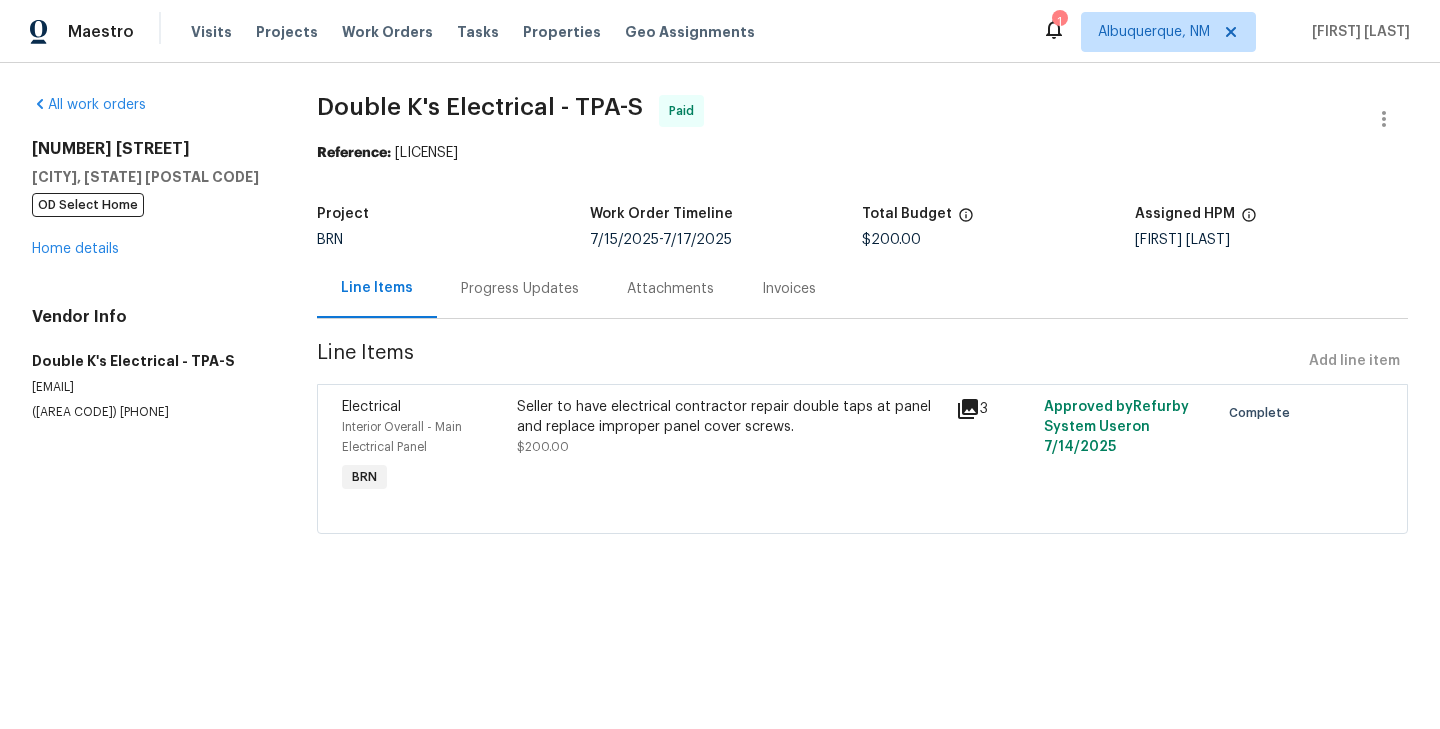 click on "Progress Updates" at bounding box center (520, 289) 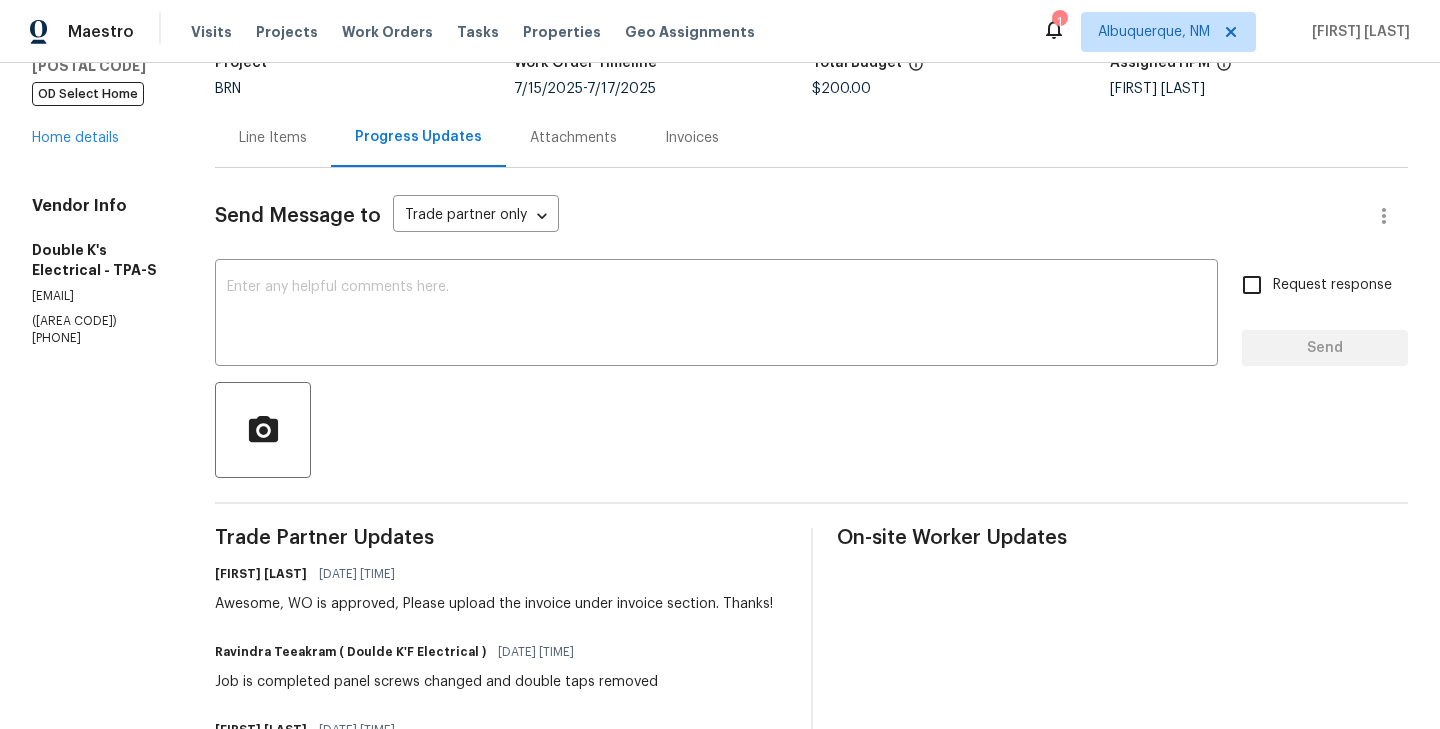 scroll, scrollTop: 65, scrollLeft: 0, axis: vertical 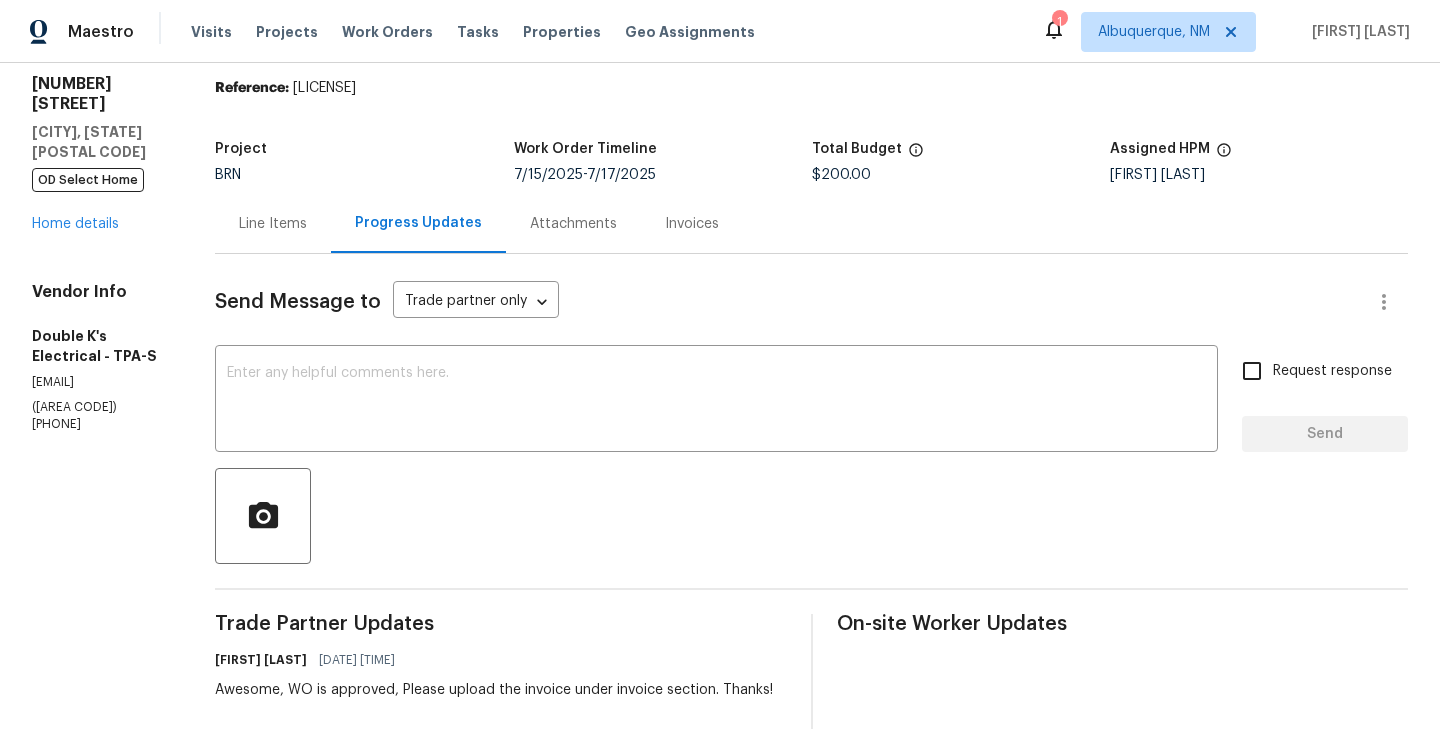 click on "Send Message to Trade partner only Trade partner only ​ x ​ Request response Send Trade Partner Updates Padmapriya R 07/17/2025 2:01 PM Awesome, WO is approved, Please upload the invoice under invoice section. Thanks! Ravindra Teeakram ( Doulde K'F Electrical ) 07/17/2025 12:47 PM Job is completed panel screws changed and double taps removed Padmapriya R 07/17/2025 10:19 AM Perfect, Thanks! Ravindra Teeakram ( Doulde K'F Electrical ) 07/17/2025 9:03 AM Gm yes we are Padmapriya R 07/17/2025 9:03 AM Hi Ravindra, Are we on schedule for today as planned? Padmapriya R 07/15/2025 3:27 PM Got it, Thanks! Ravindra Teeakram ( Doulde K'F Electrical ) 07/15/2025 1:36 PM Hi will be there Thursday Padmapriya R 07/15/2025 1:35 PM Hey Ravindra, Please help me with the scheduled date of the work. Padmapriya R 07/15/2025 9:51 AM Hello, Thanks for accepting the work order! Could you please help me with the scheduled date of the work? Padmapriya R 07/14/2025 3:54 PM On-site Worker Updates" at bounding box center (811, 890) 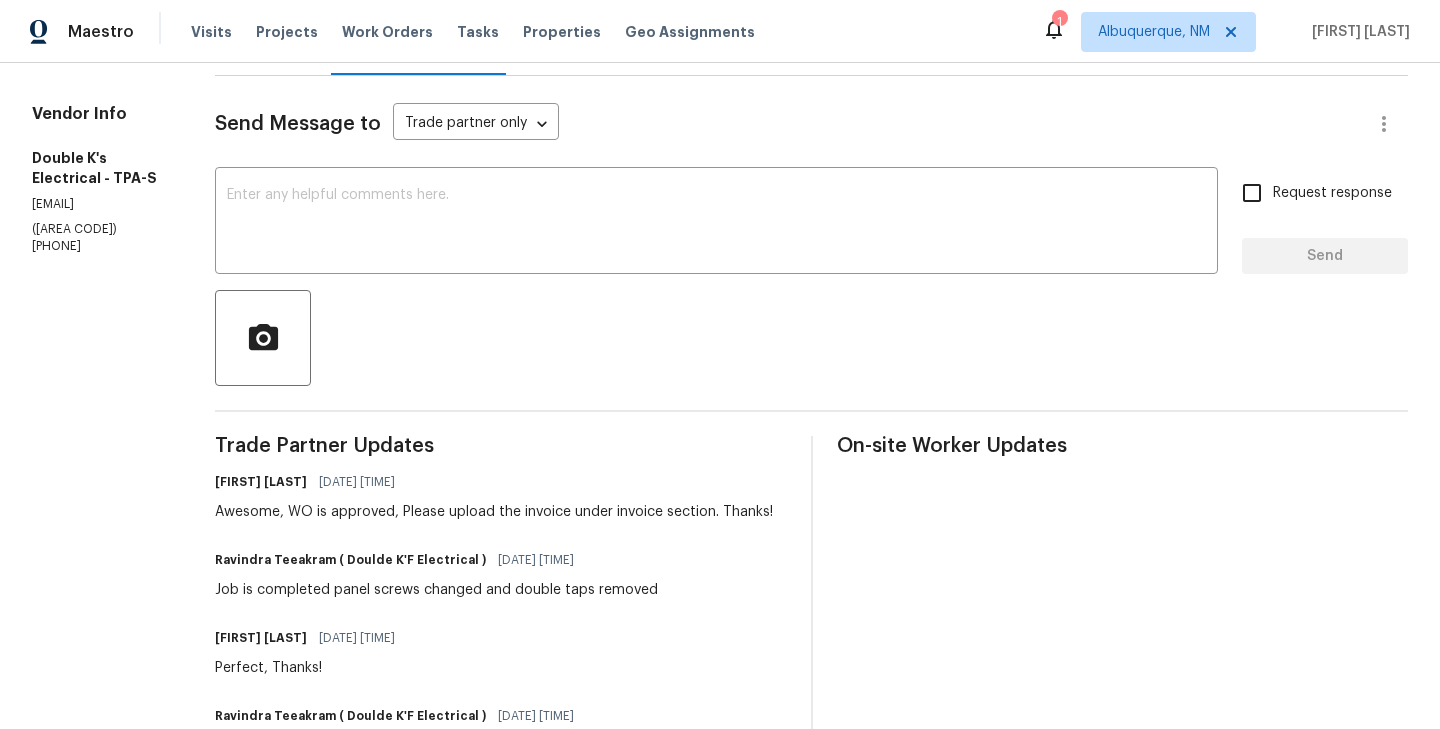 scroll, scrollTop: 0, scrollLeft: 0, axis: both 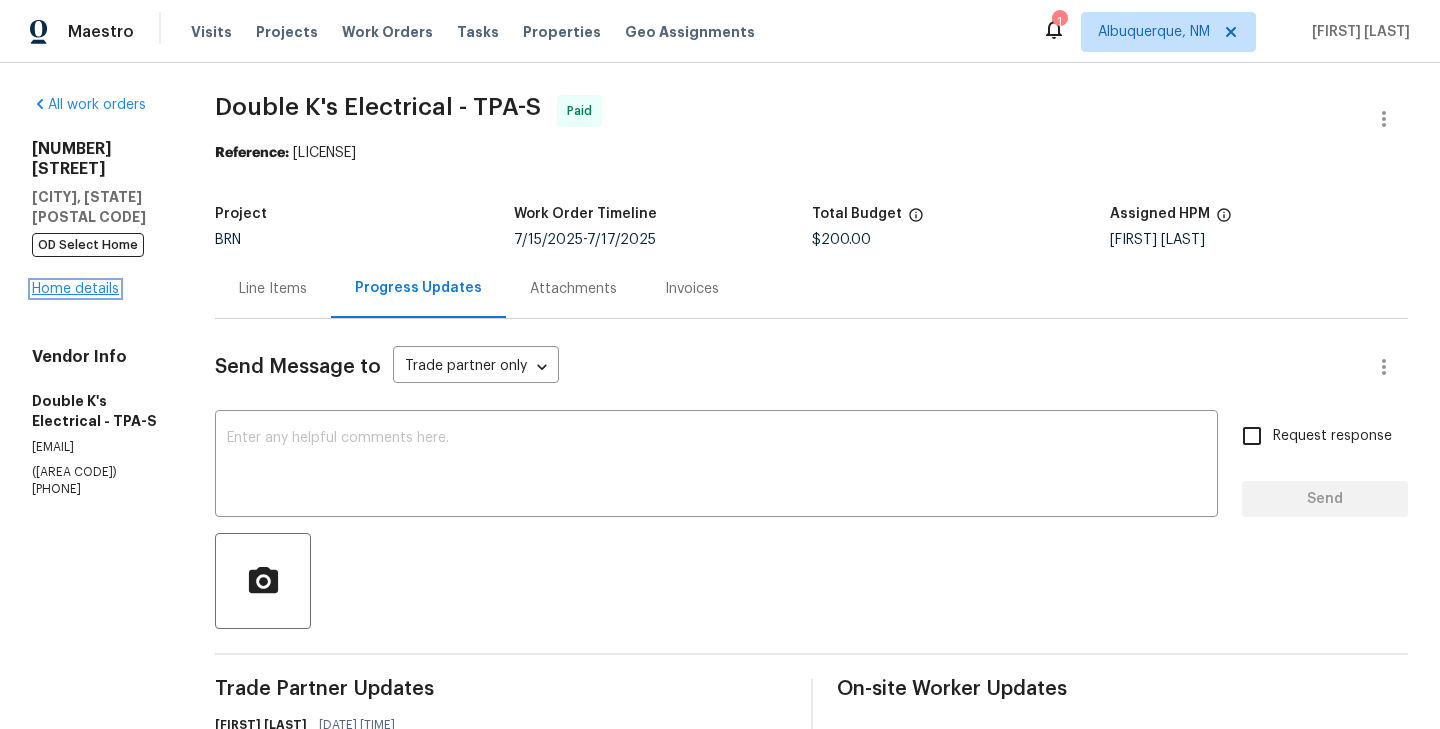 click on "Home details" at bounding box center [75, 289] 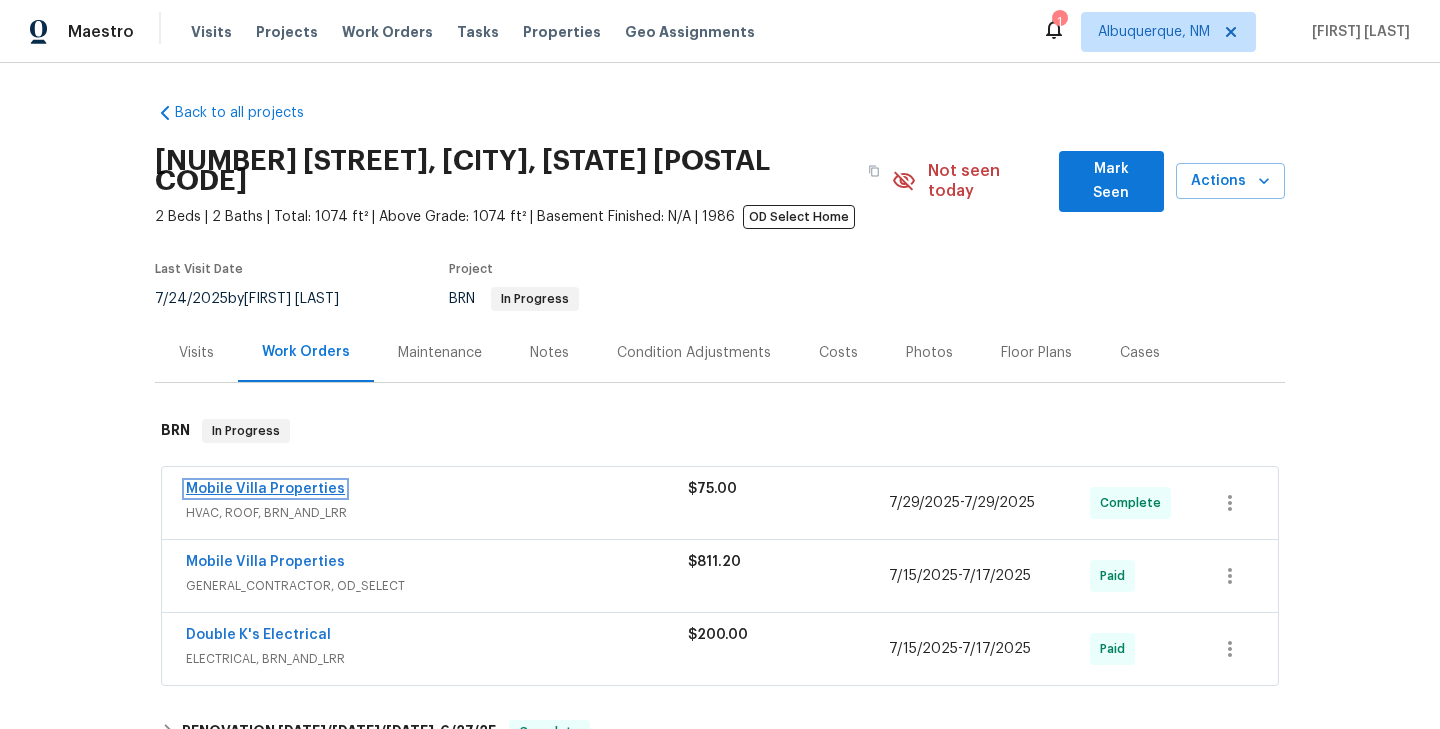 click on "Mobile Villa Properties" at bounding box center (265, 489) 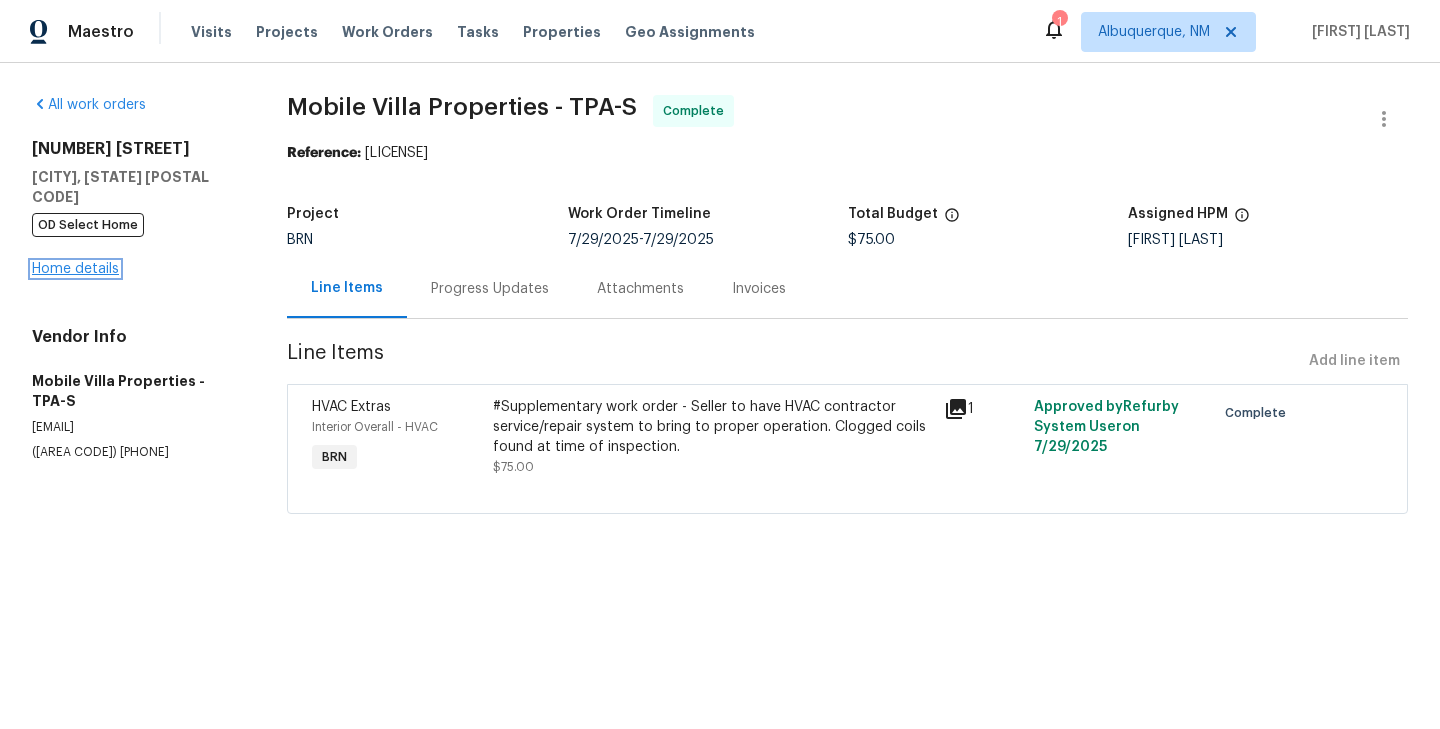 click on "Home details" at bounding box center [75, 269] 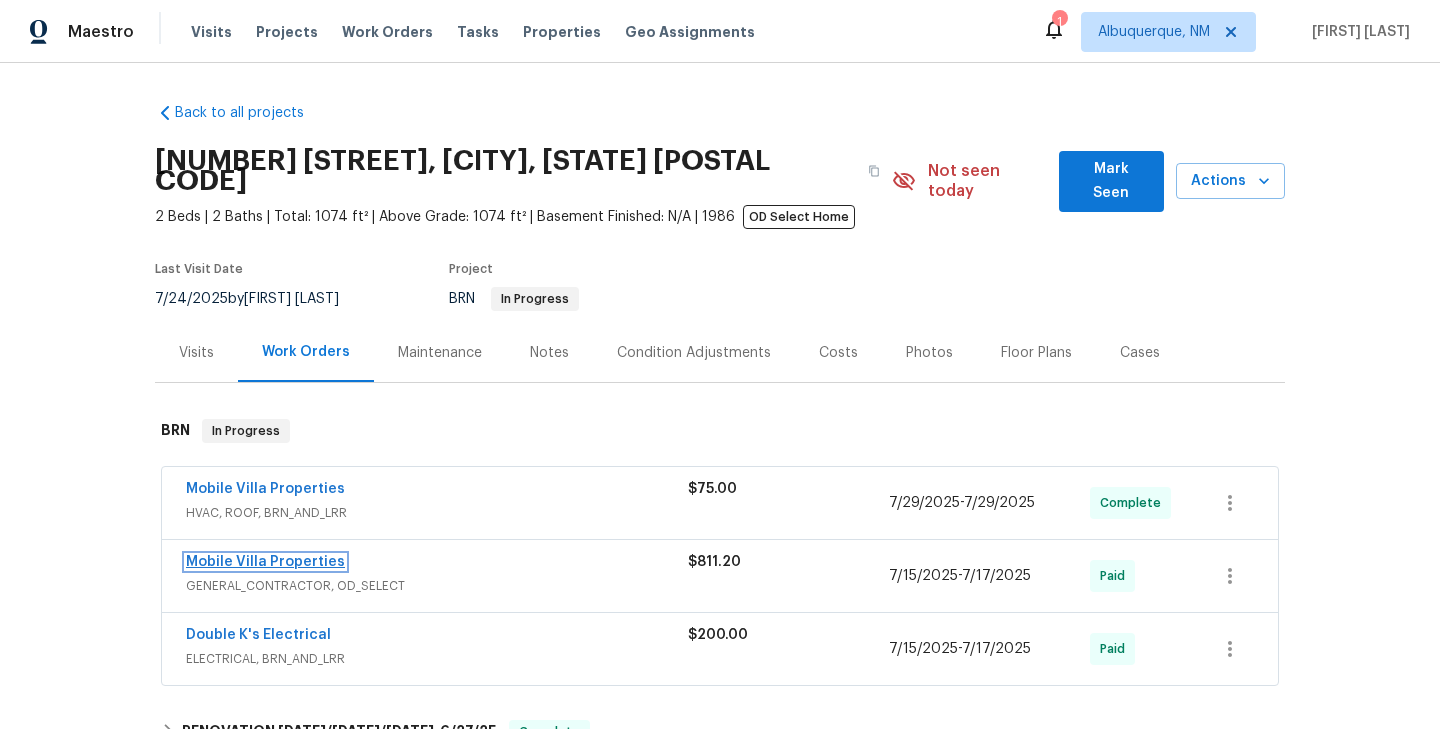 click on "Mobile Villa Properties" at bounding box center (265, 562) 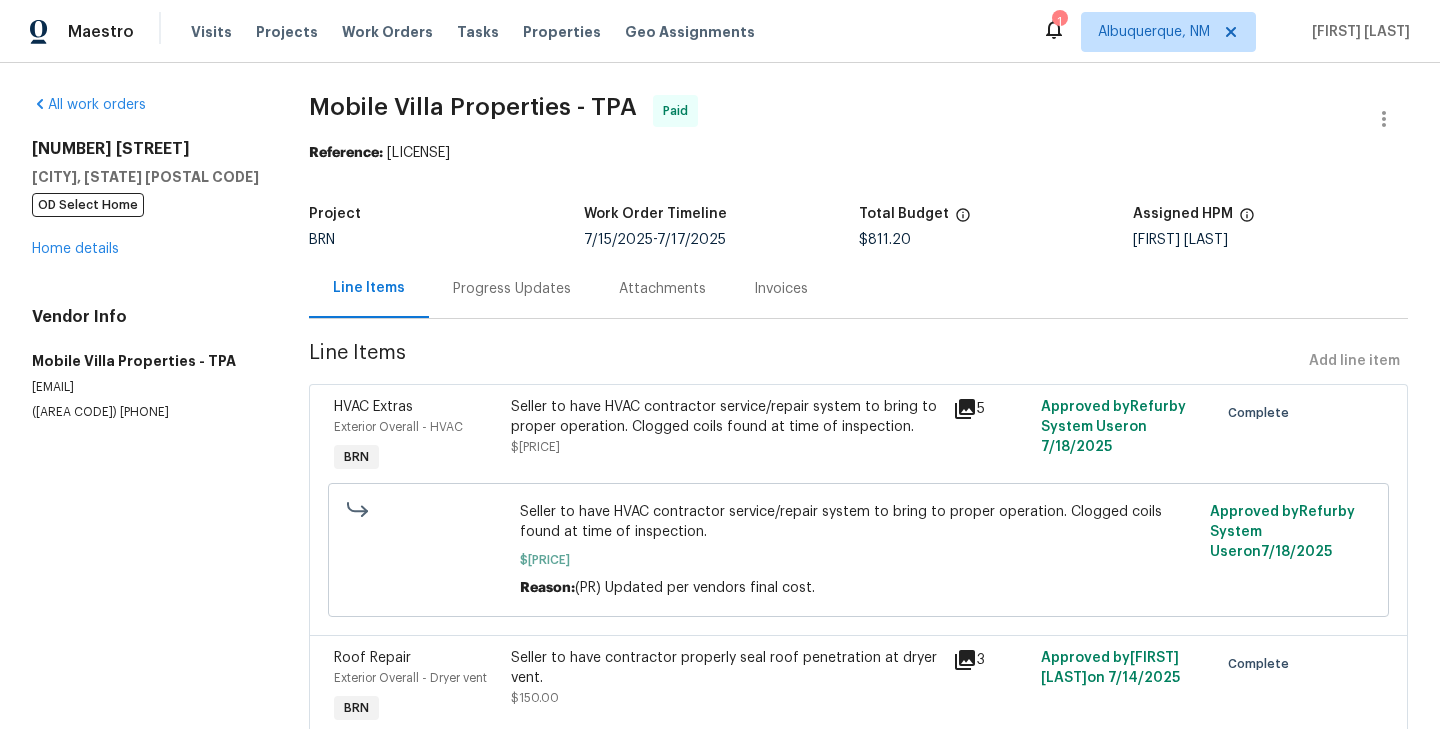 click on "Progress Updates" at bounding box center [512, 288] 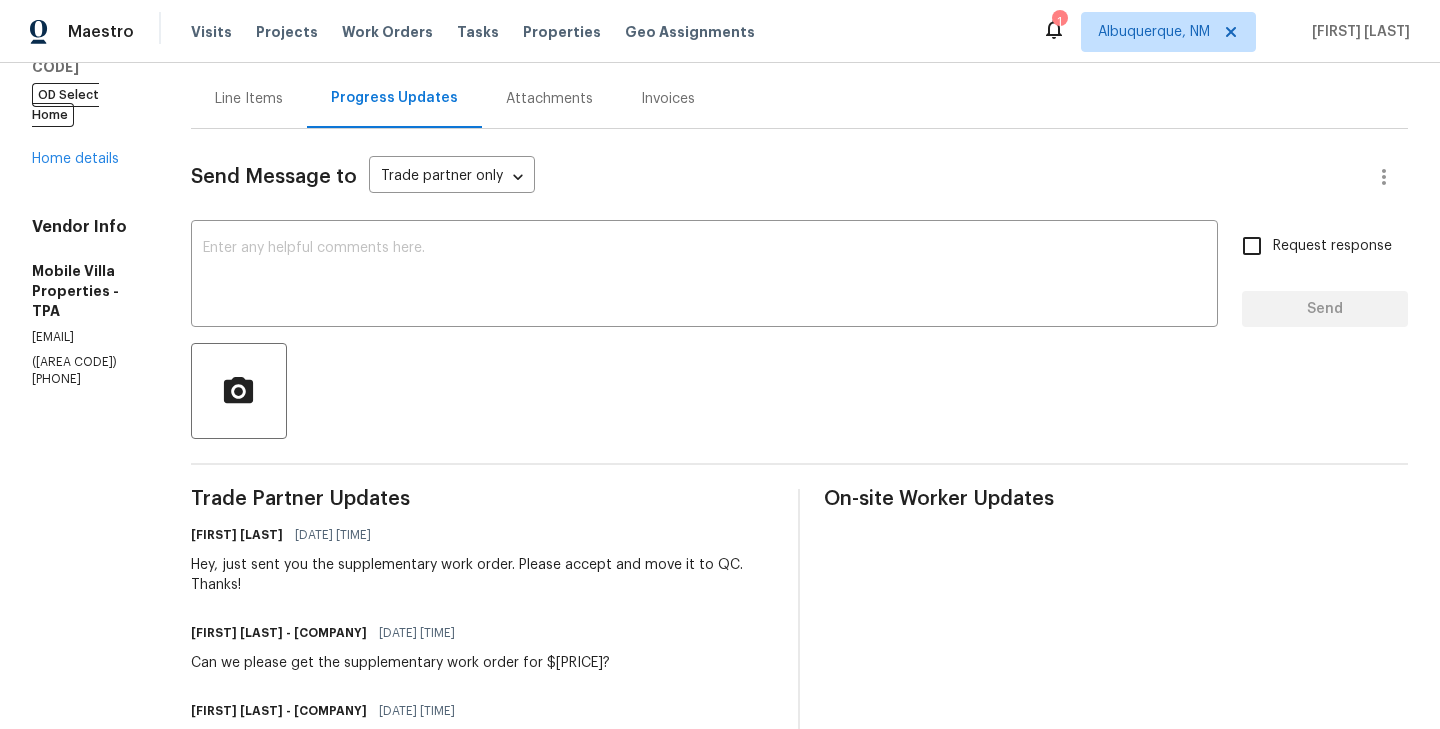 scroll, scrollTop: 191, scrollLeft: 0, axis: vertical 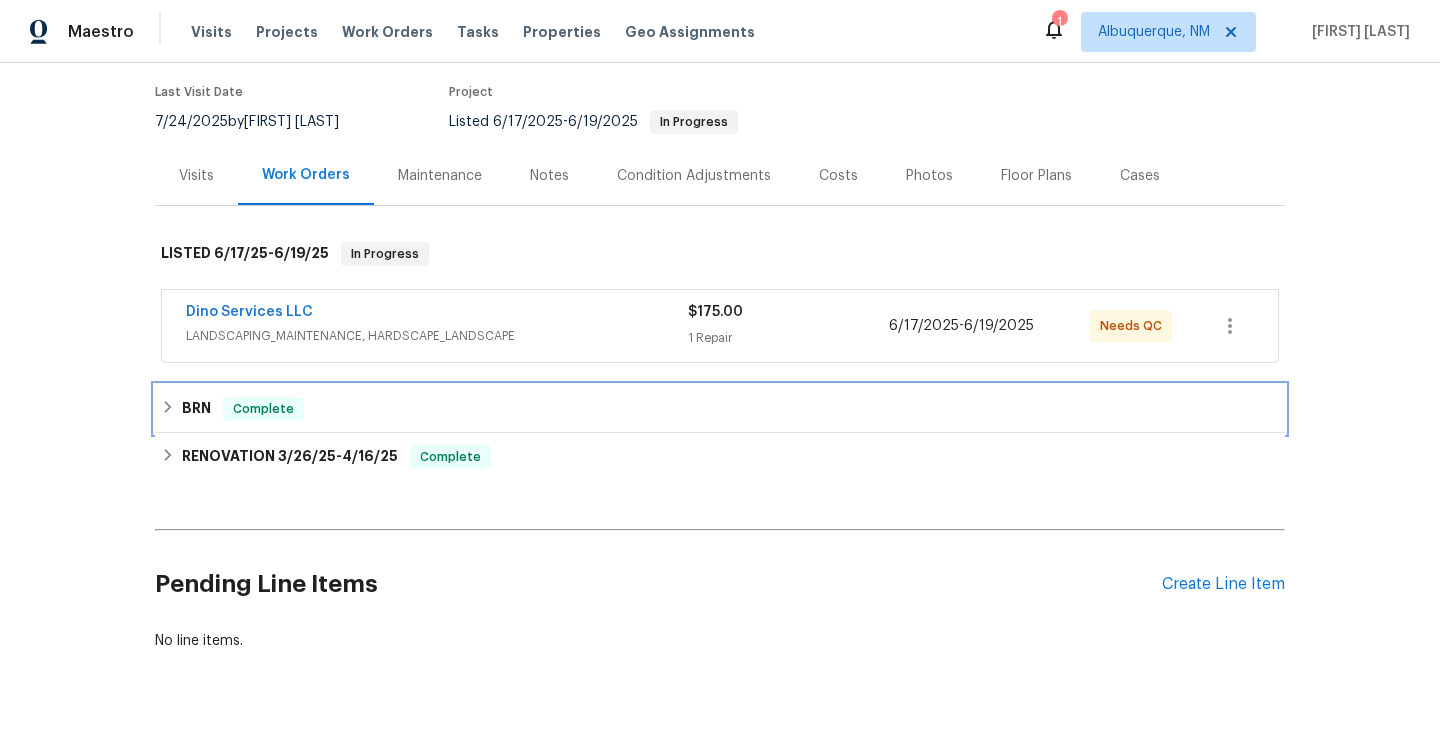 click on "BRN   Complete" at bounding box center (720, 409) 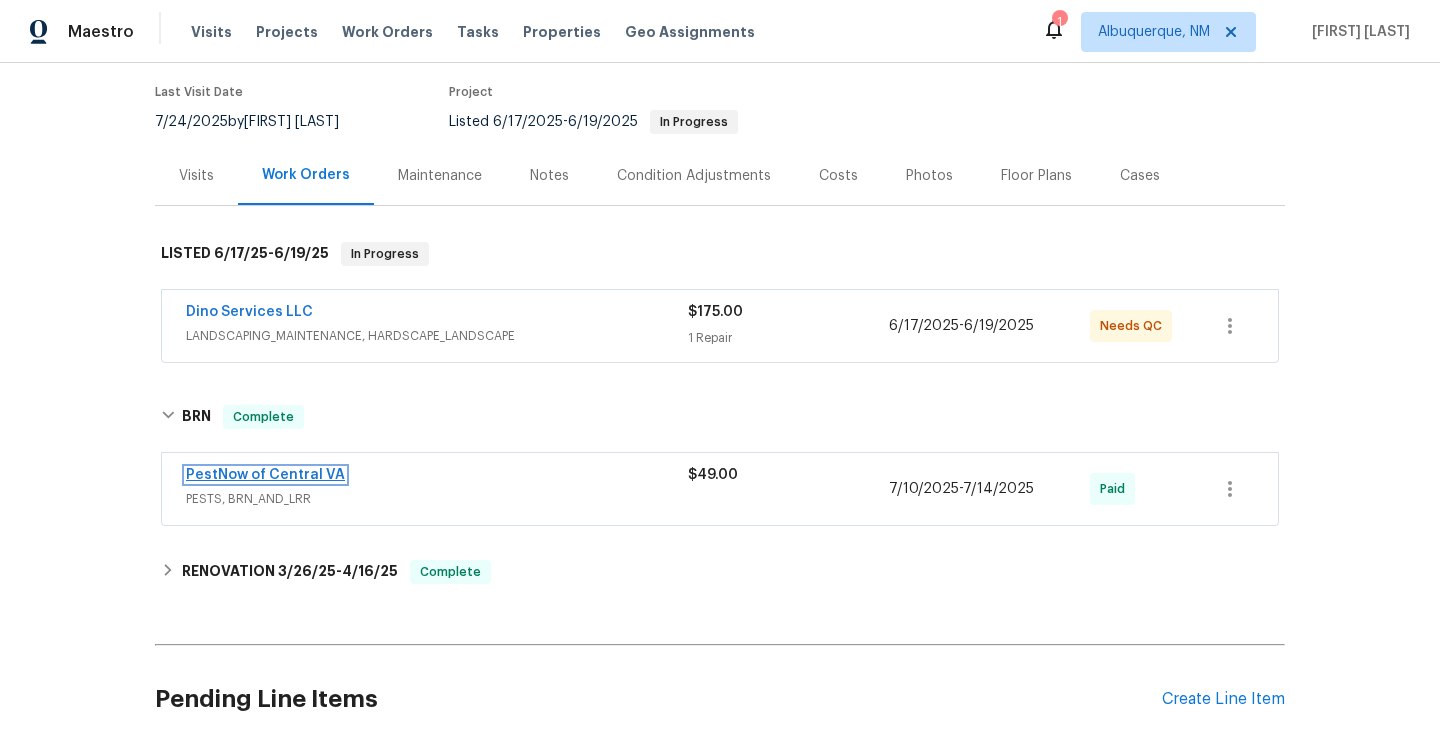 click on "PestNow of Central VA" at bounding box center (265, 475) 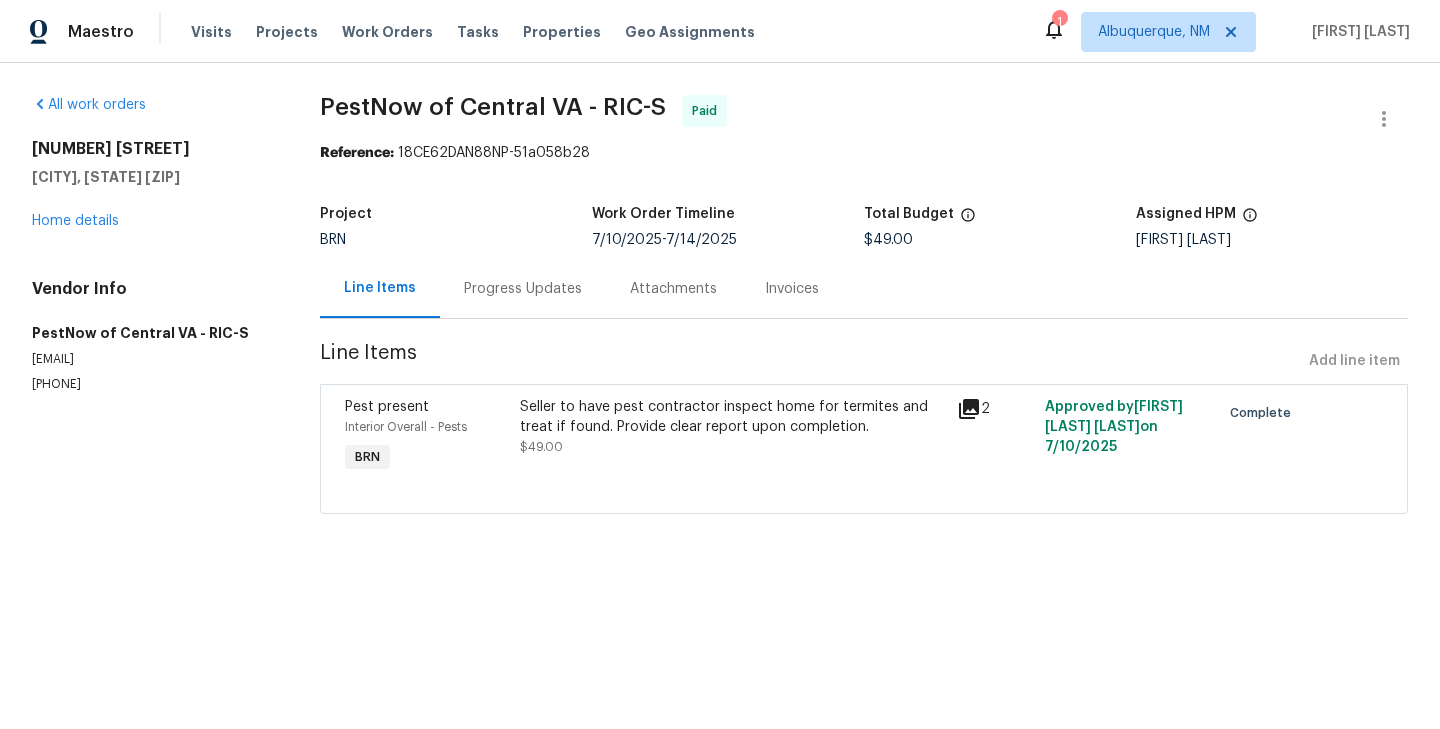 click on "Progress Updates" at bounding box center [523, 289] 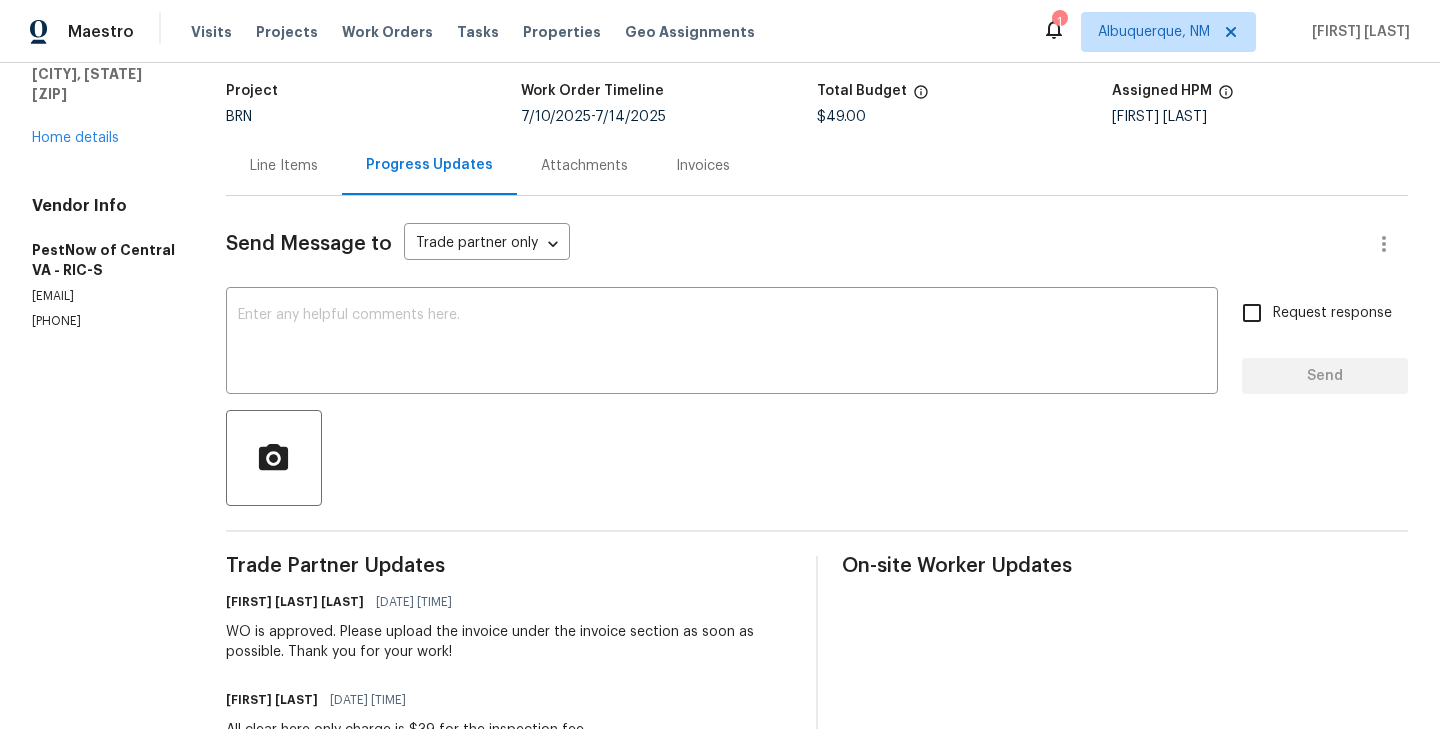 scroll, scrollTop: 119, scrollLeft: 0, axis: vertical 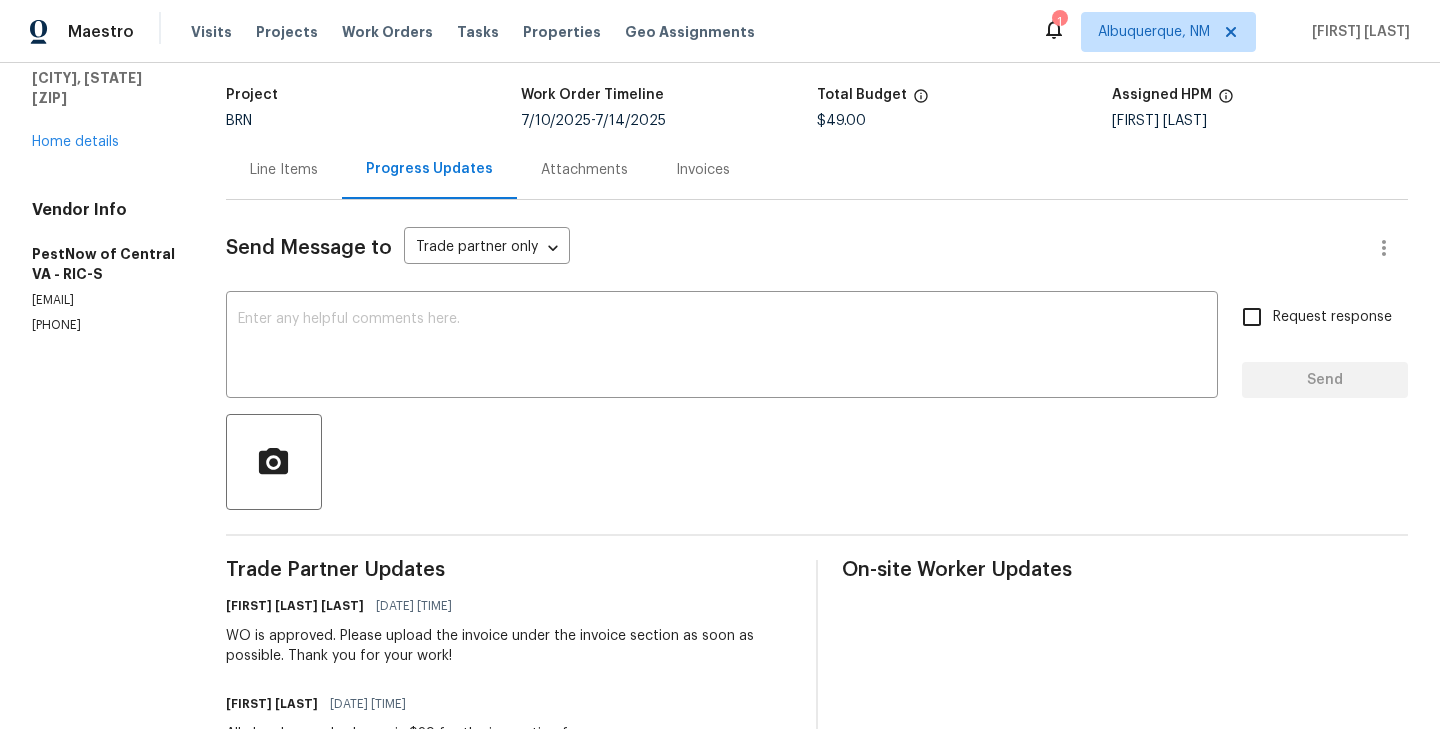 click on "Line Items" at bounding box center [284, 169] 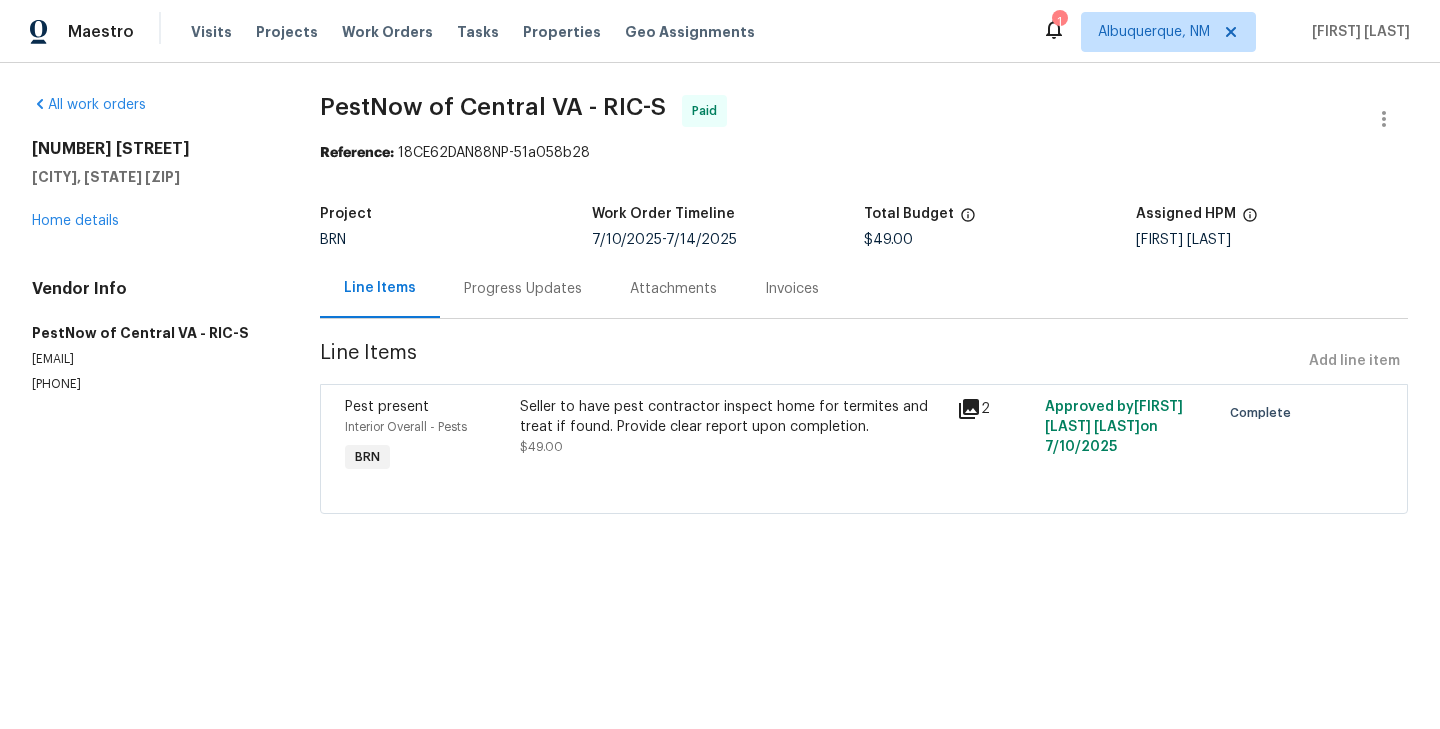 scroll, scrollTop: 0, scrollLeft: 0, axis: both 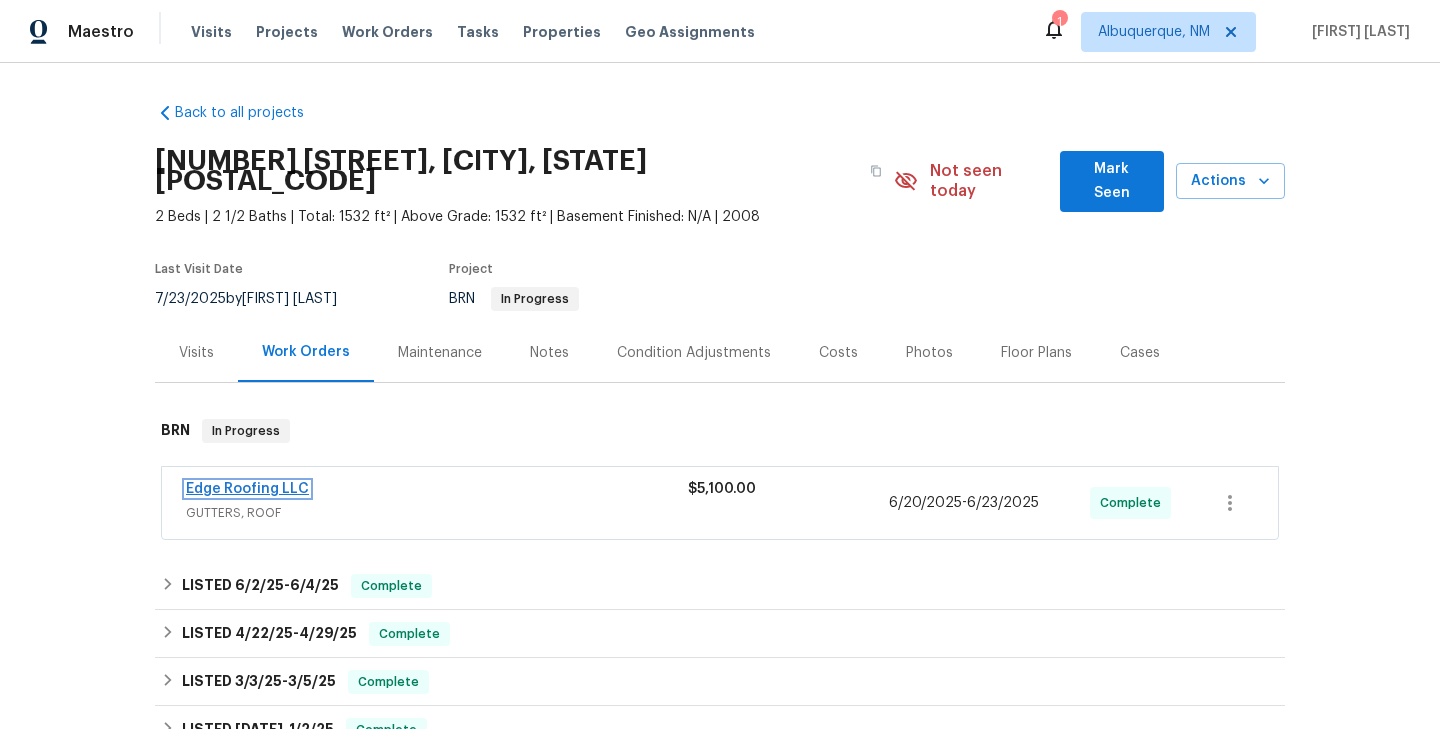 click on "Edge Roofing LLC" at bounding box center [247, 489] 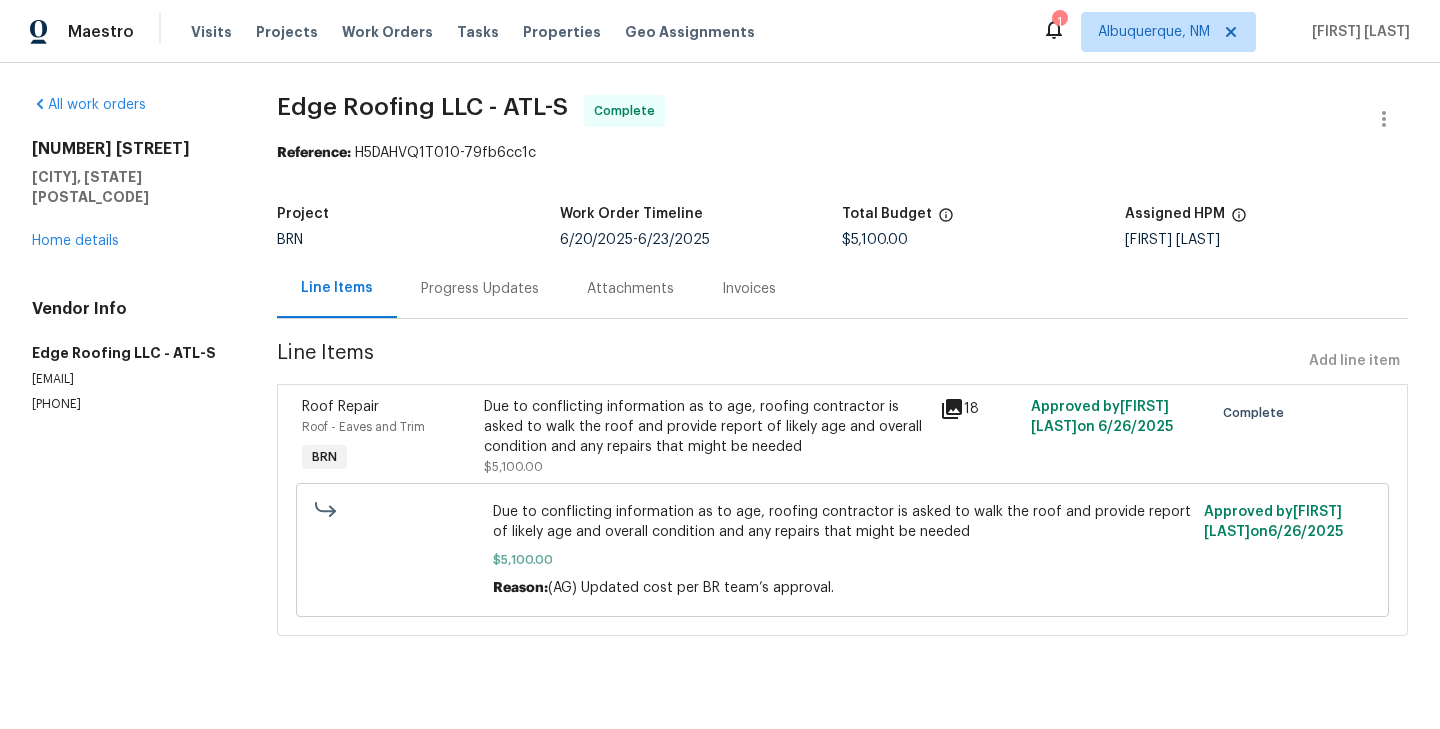 click on "Progress Updates" at bounding box center (480, 288) 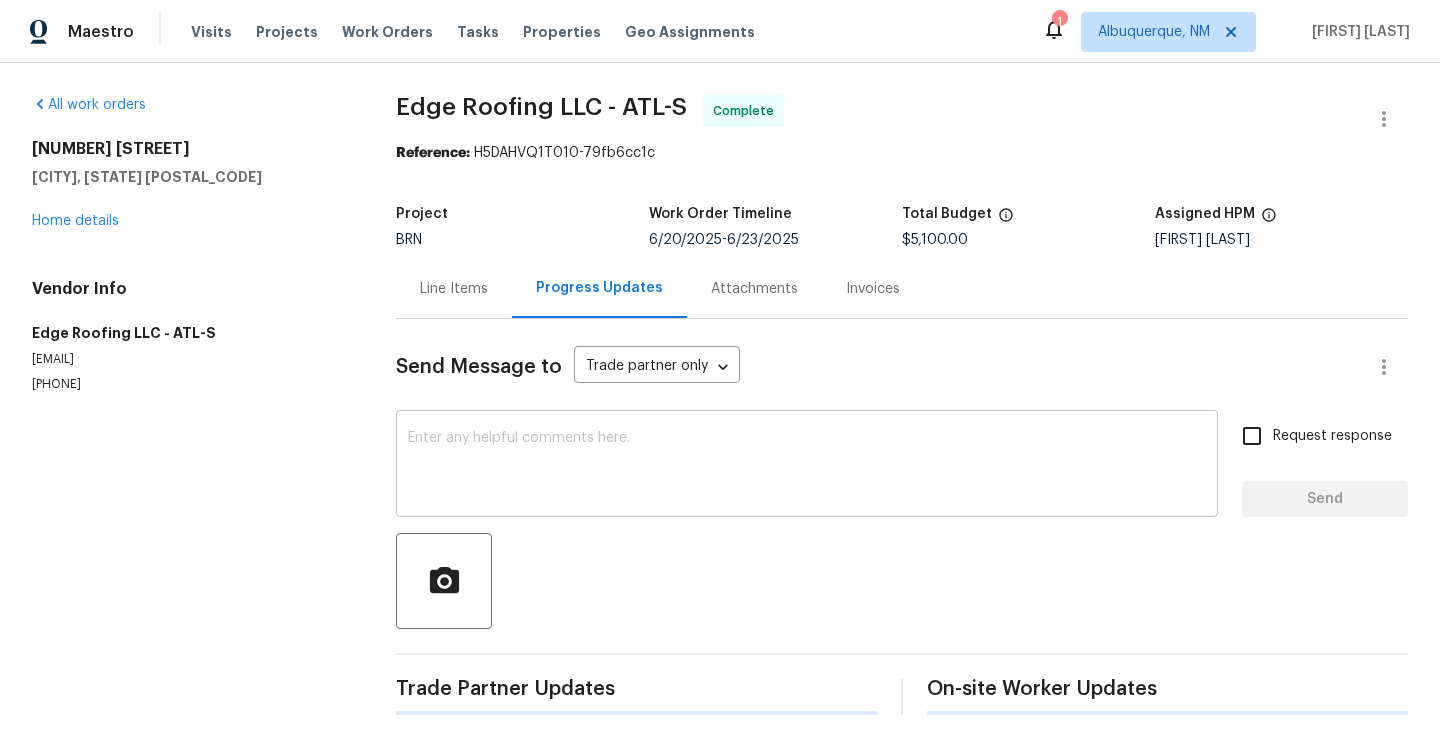 scroll, scrollTop: 18, scrollLeft: 0, axis: vertical 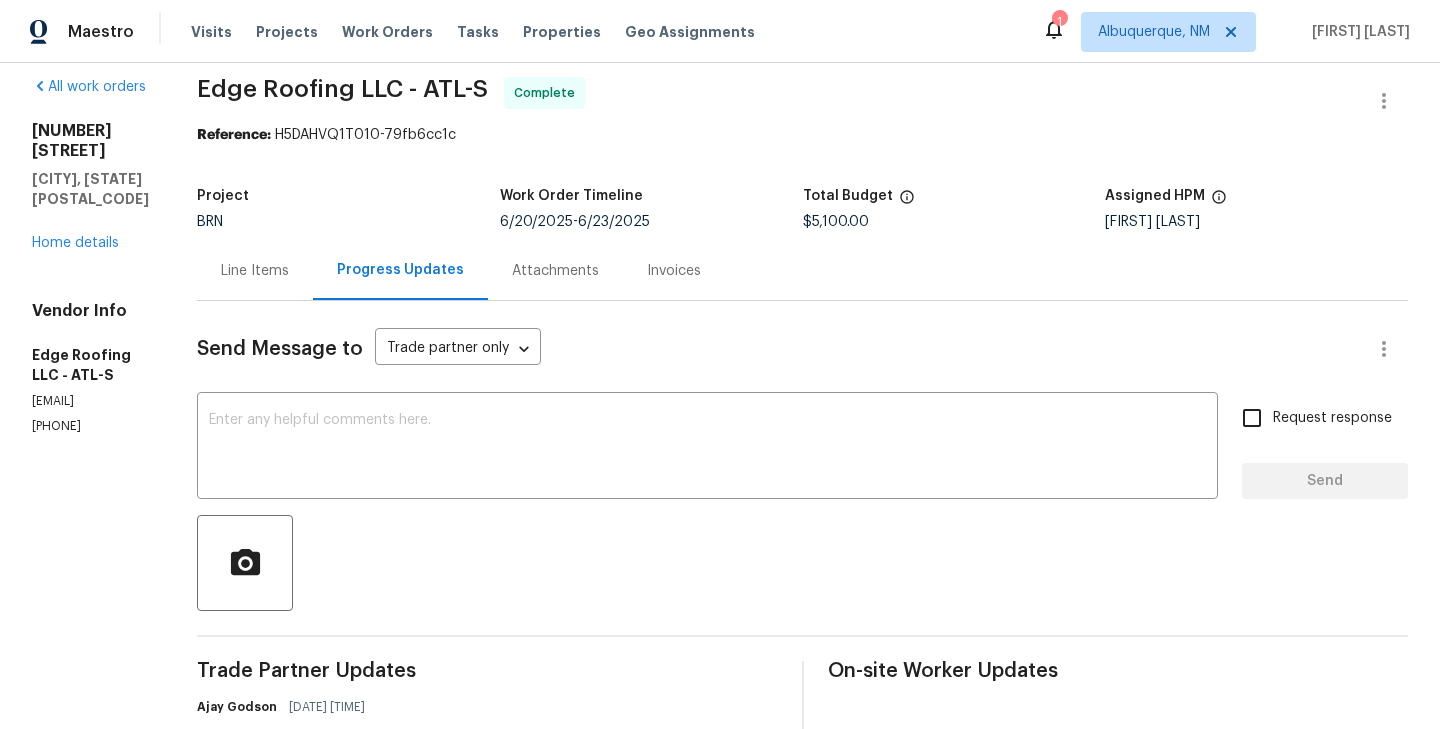 click on "Line Items" at bounding box center [255, 271] 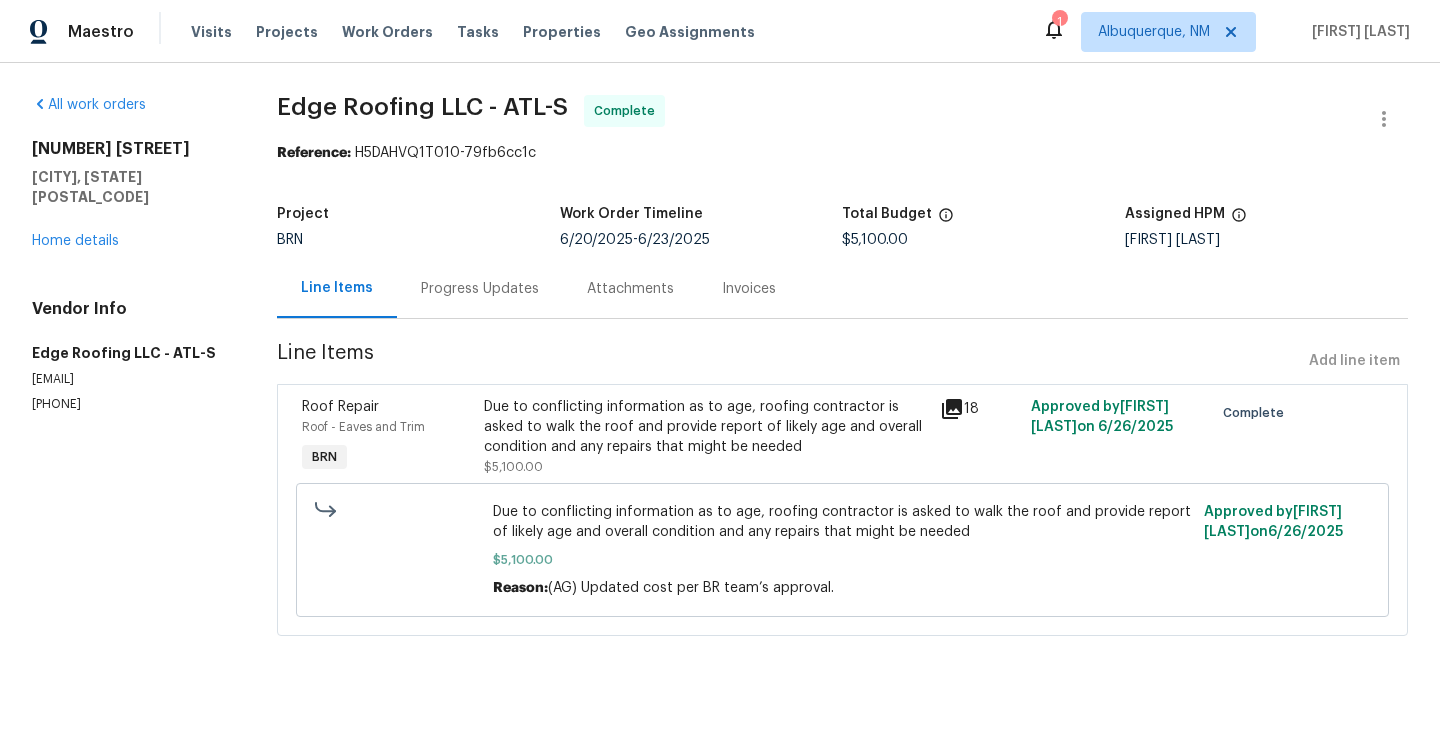scroll, scrollTop: 0, scrollLeft: 0, axis: both 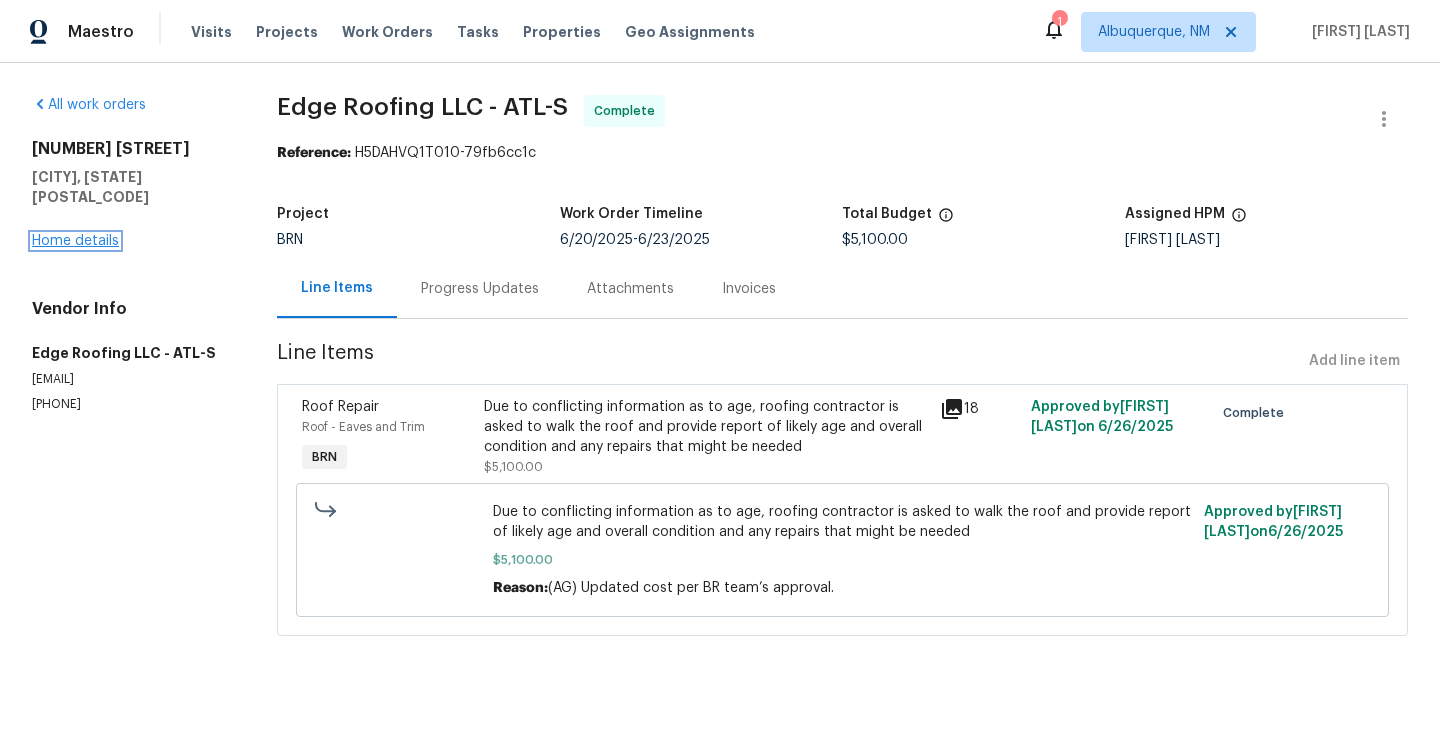 click on "Home details" at bounding box center [75, 241] 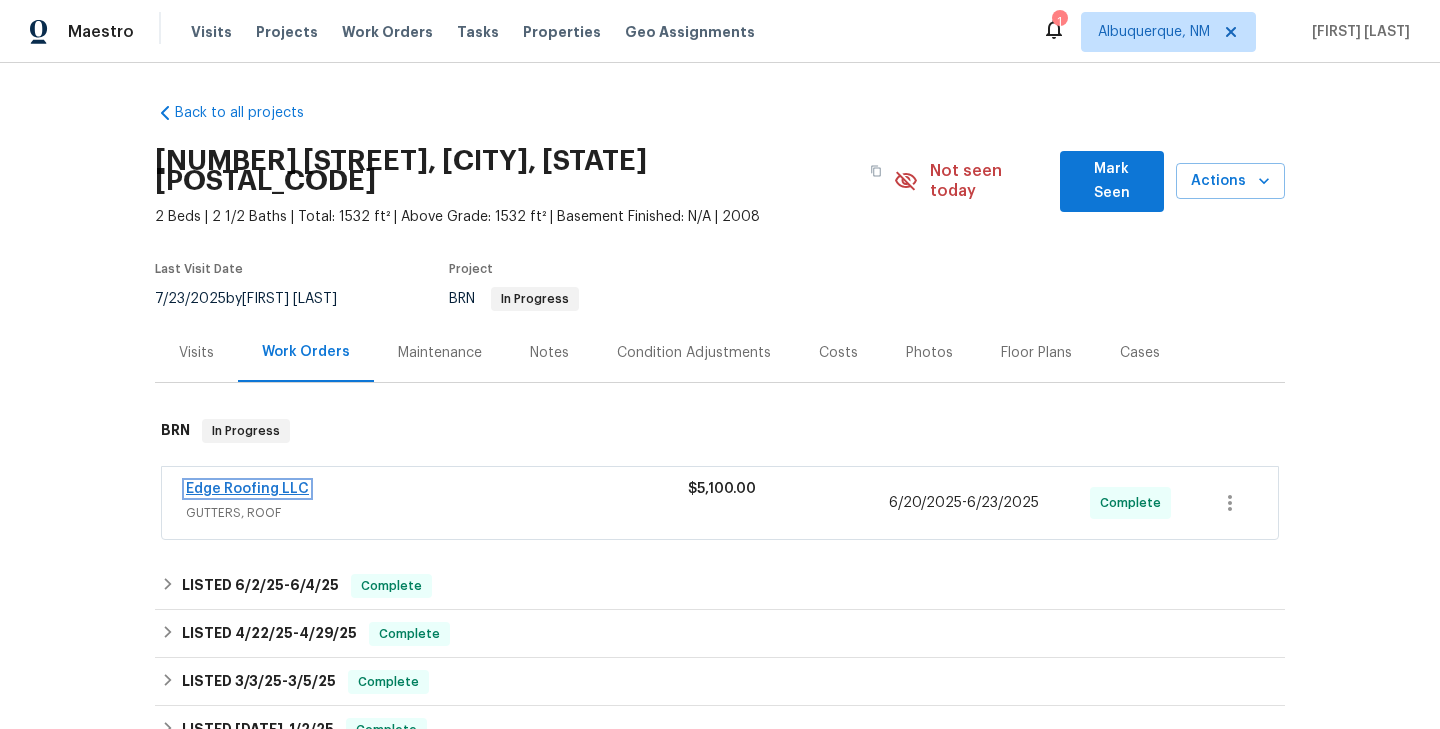 click on "Edge Roofing LLC" at bounding box center (247, 489) 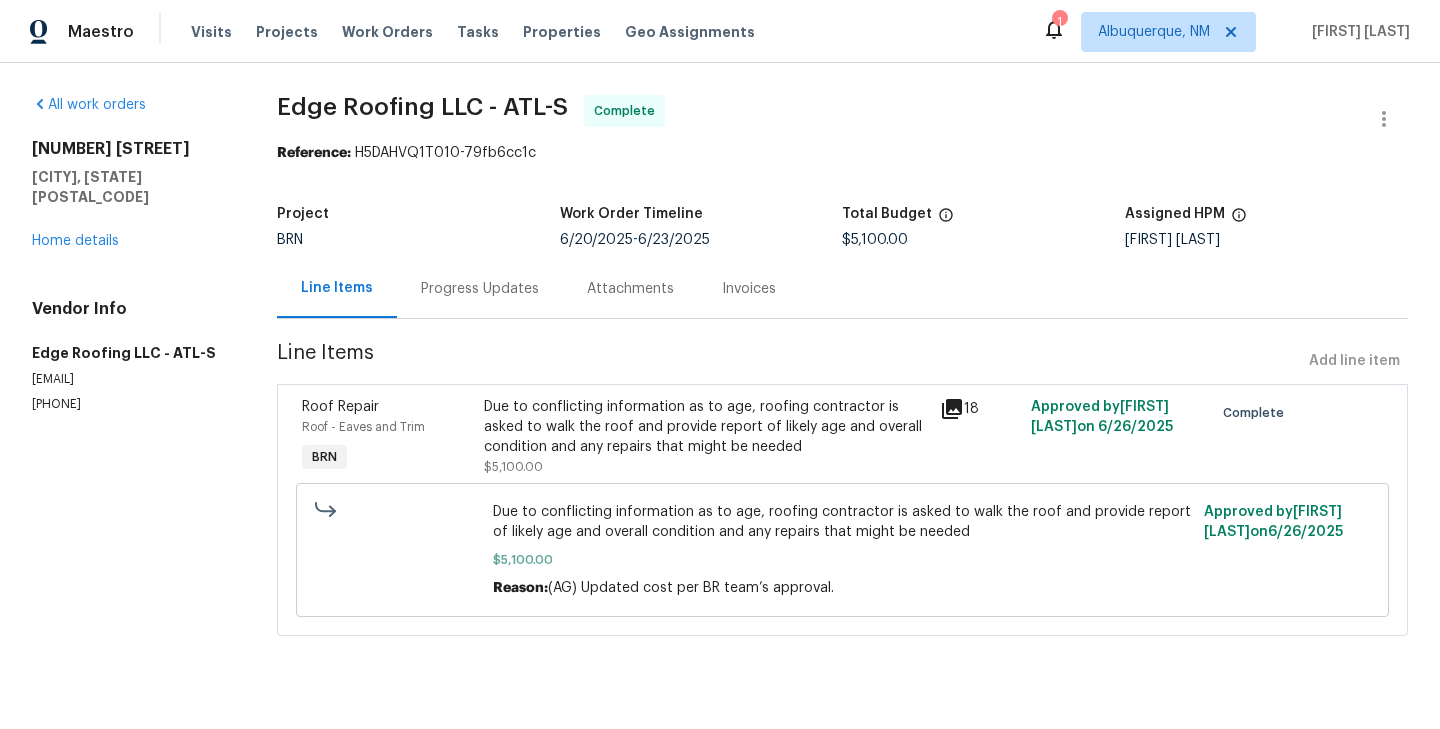 click on "Roof Repair Roof - Eaves and Trim BRN" at bounding box center [387, 437] 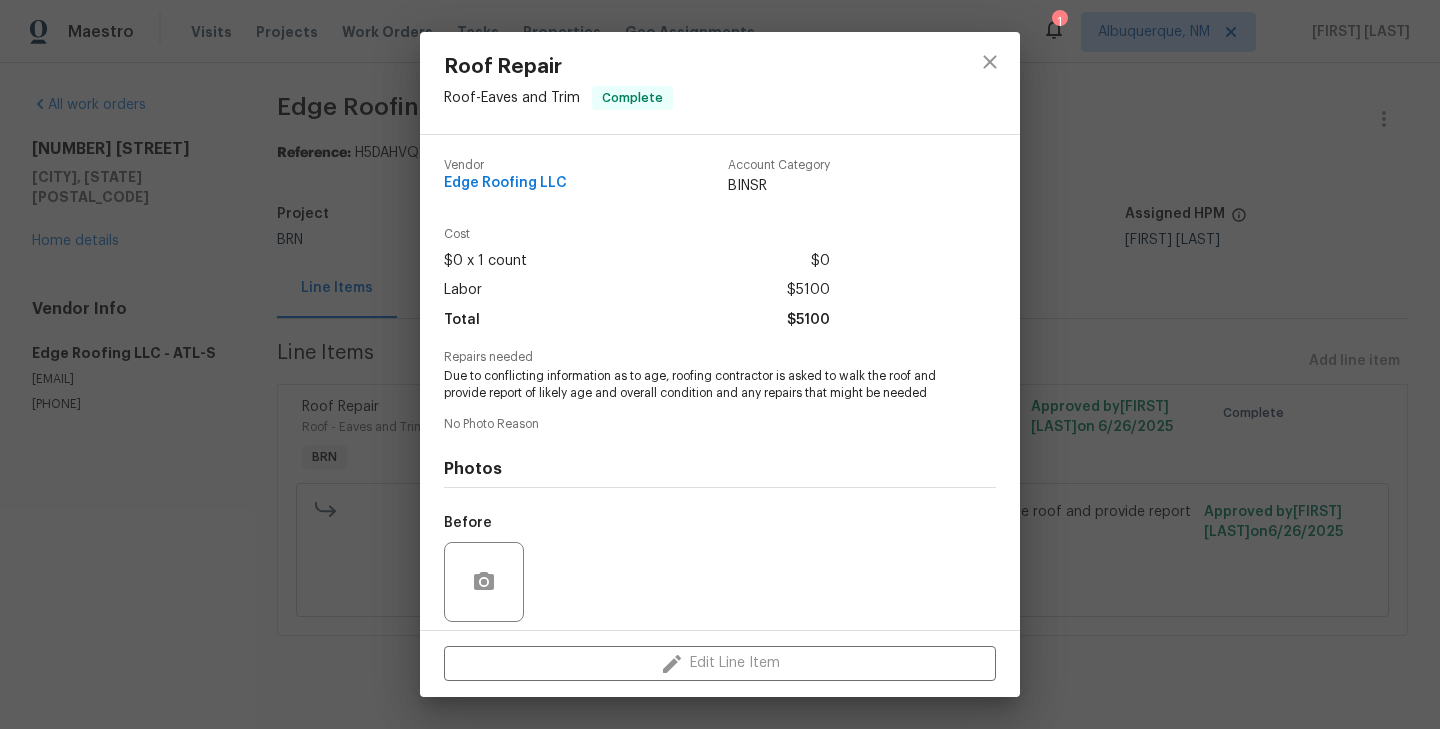 scroll, scrollTop: 142, scrollLeft: 0, axis: vertical 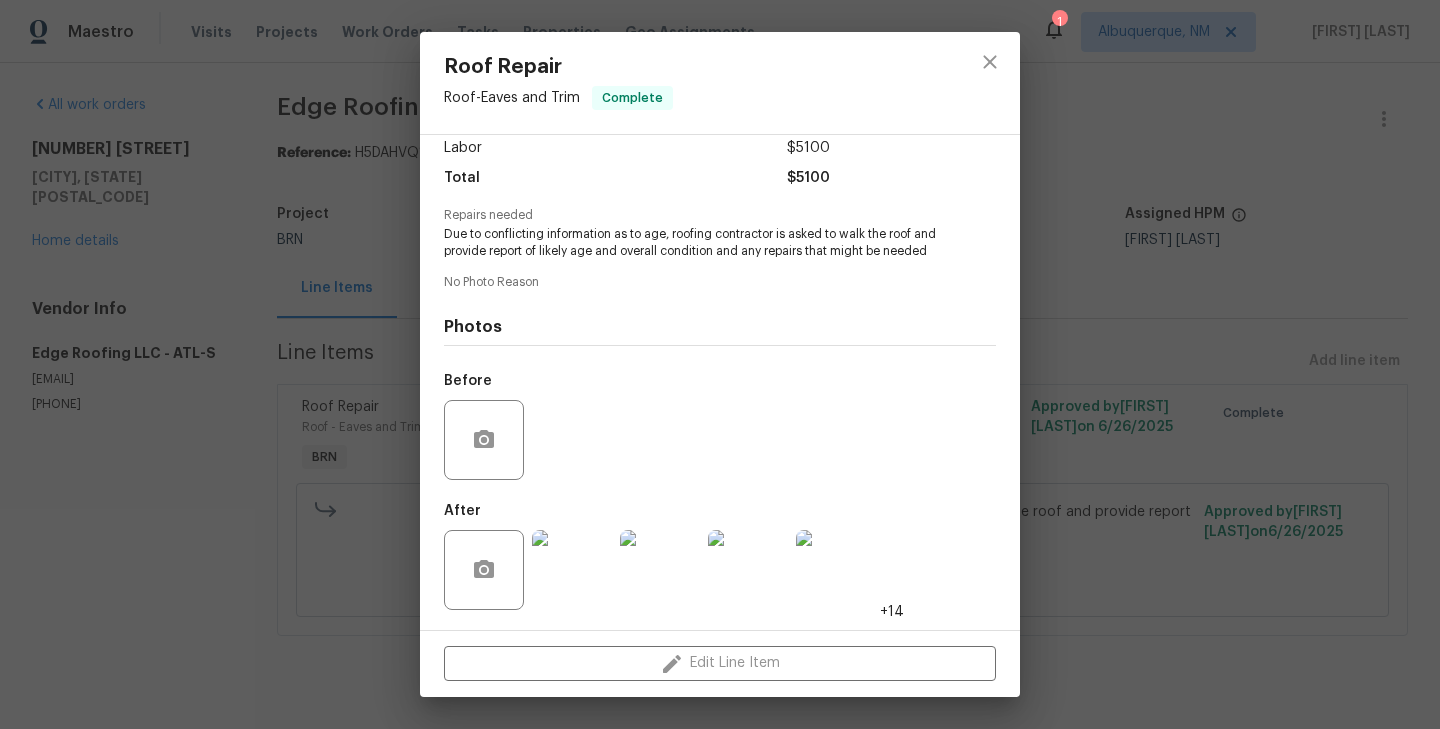 click on "Roof Repair Roof  -  Eaves and Trim Complete Vendor Edge Roofing LLC Account Category BINSR Cost $0 x 1 count $0 Labor $5100 Total $5100 Repairs needed Due to conflicting information as to age, roofing contractor is asked to walk the roof and provide report of likely age and overall condition and any repairs that might be needed No Photo Reason   Photos Before After  +14  Edit Line Item" at bounding box center (720, 364) 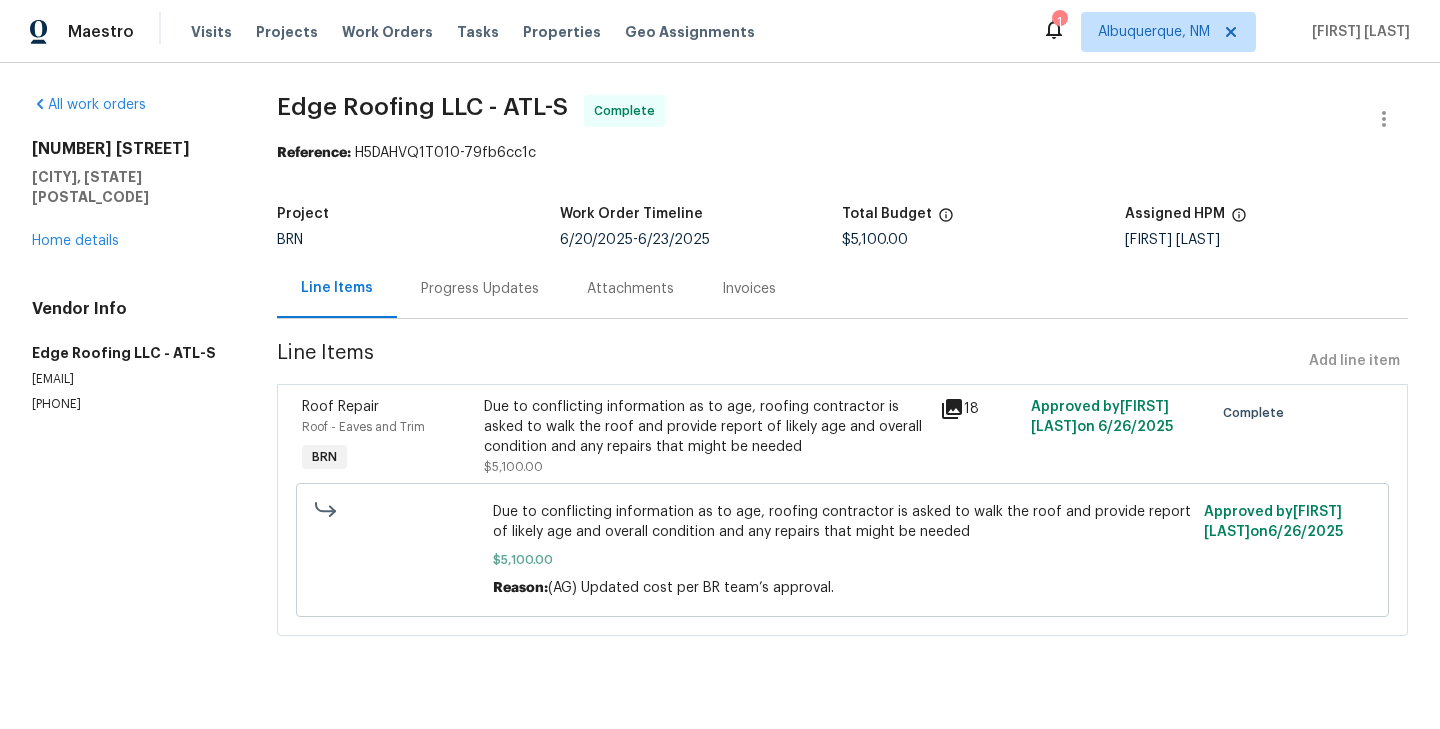click on "Progress Updates" at bounding box center (480, 289) 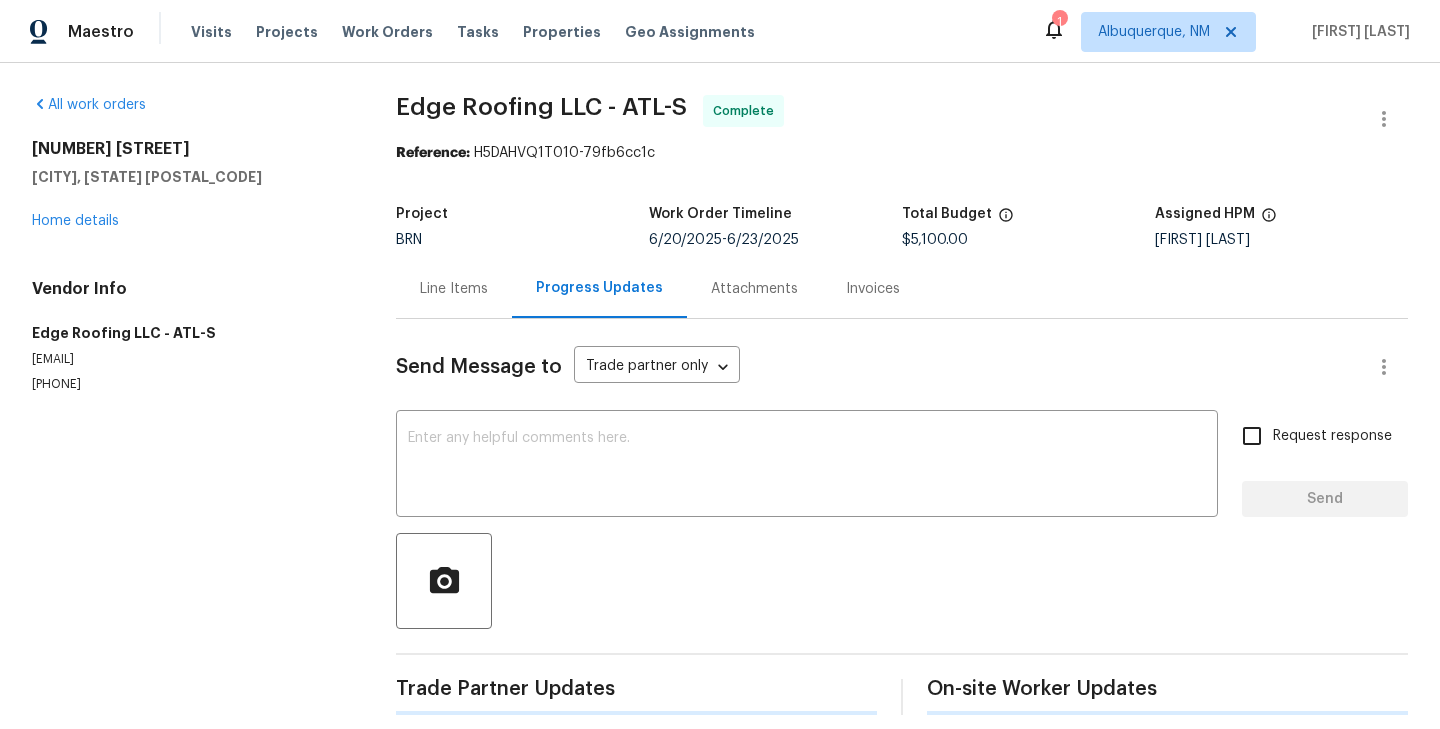 scroll, scrollTop: 18, scrollLeft: 0, axis: vertical 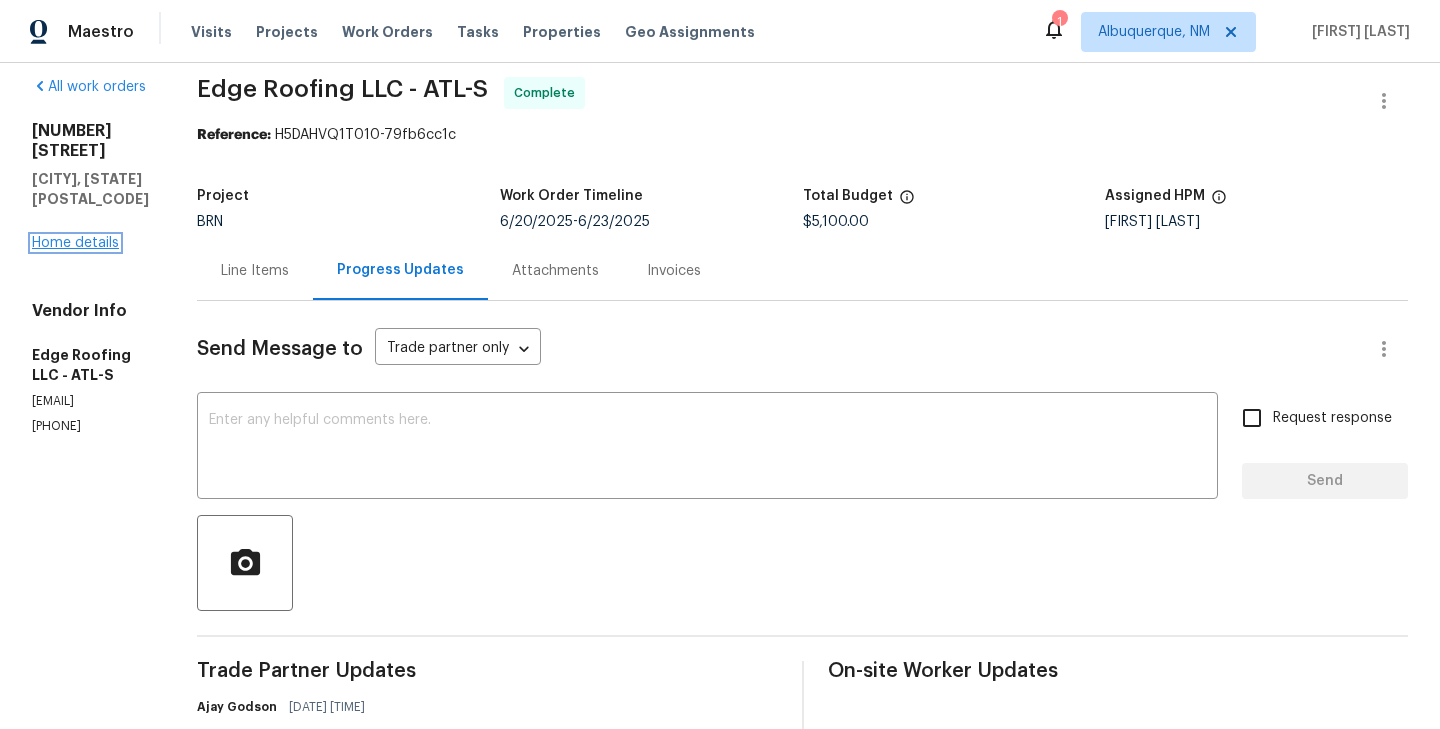 click on "Home details" at bounding box center [75, 243] 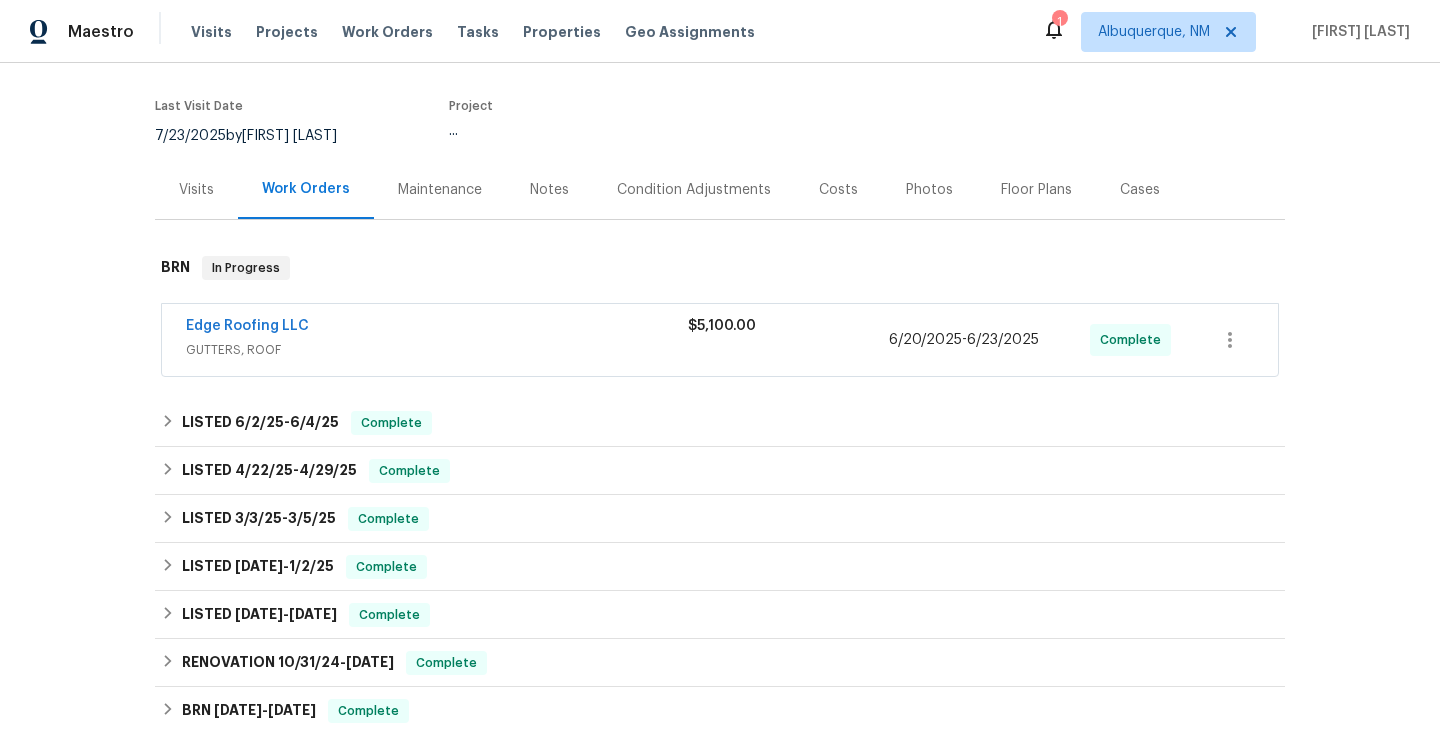 scroll, scrollTop: 188, scrollLeft: 0, axis: vertical 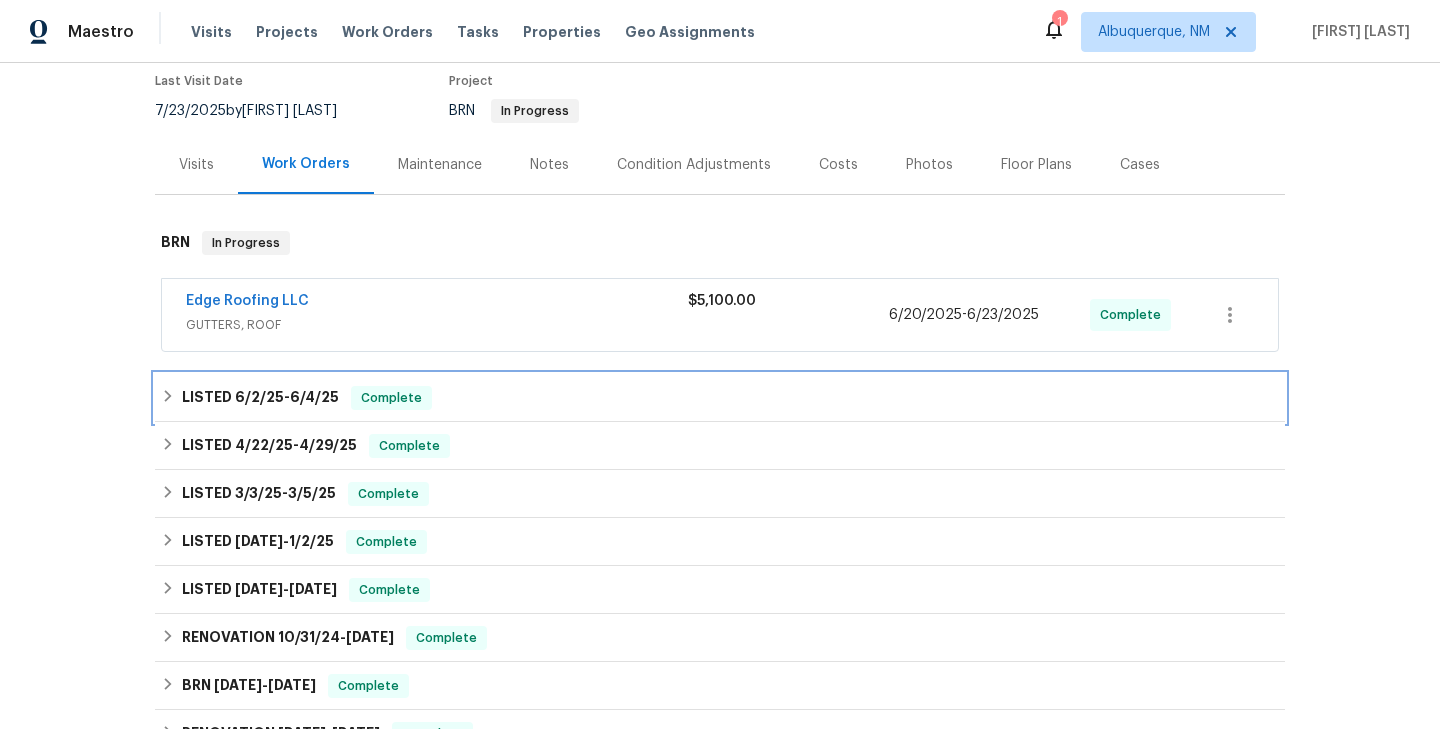 click on "LISTED   6/2/25  -  6/4/25 Complete" at bounding box center (720, 398) 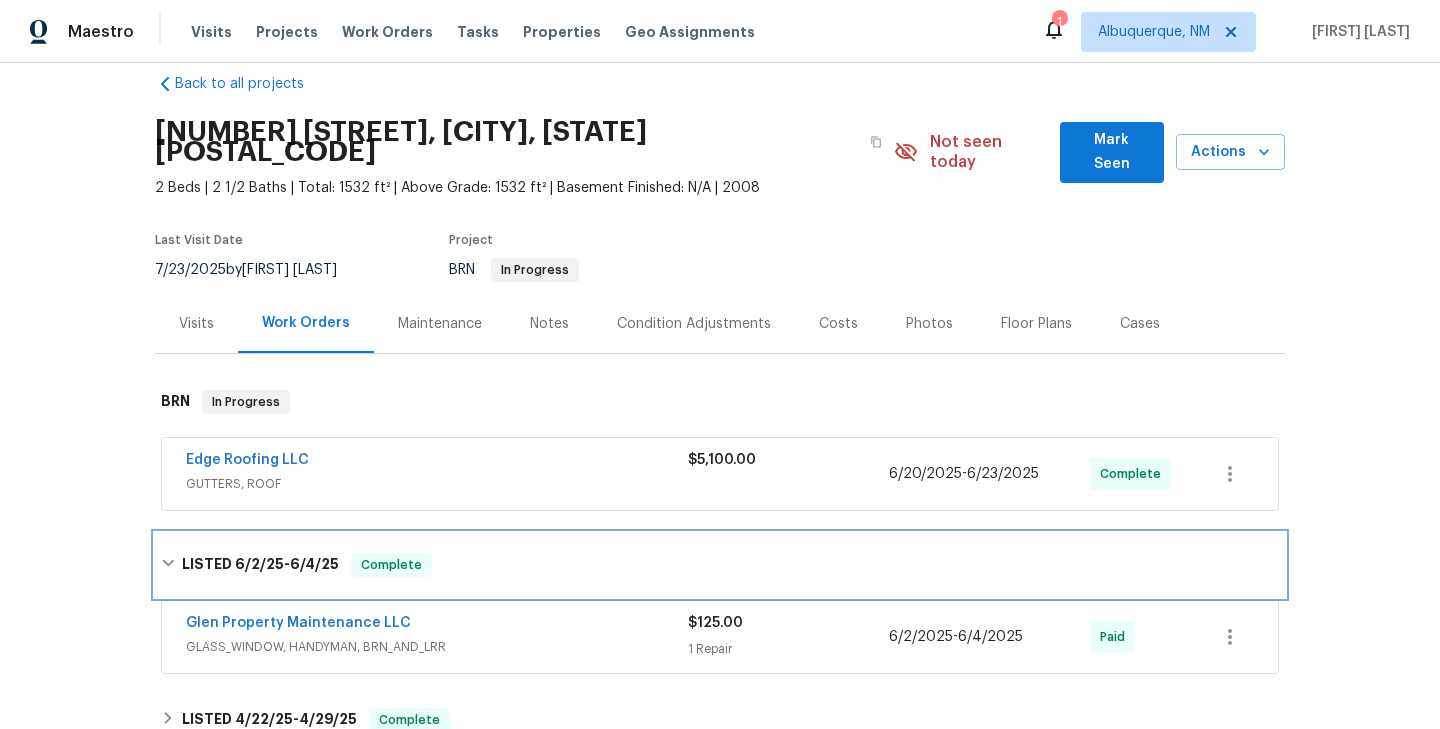scroll, scrollTop: 0, scrollLeft: 0, axis: both 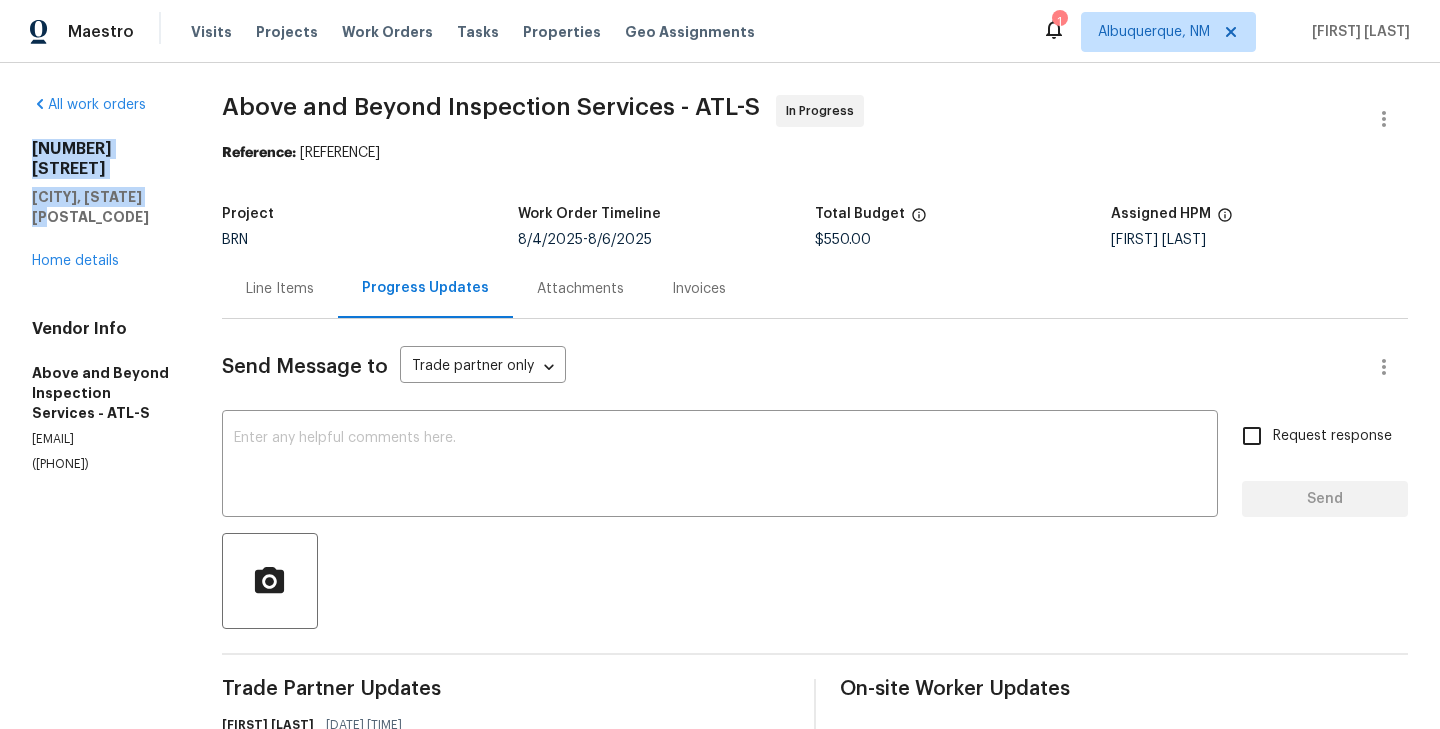 drag, startPoint x: 31, startPoint y: 152, endPoint x: 211, endPoint y: 172, distance: 181.1077 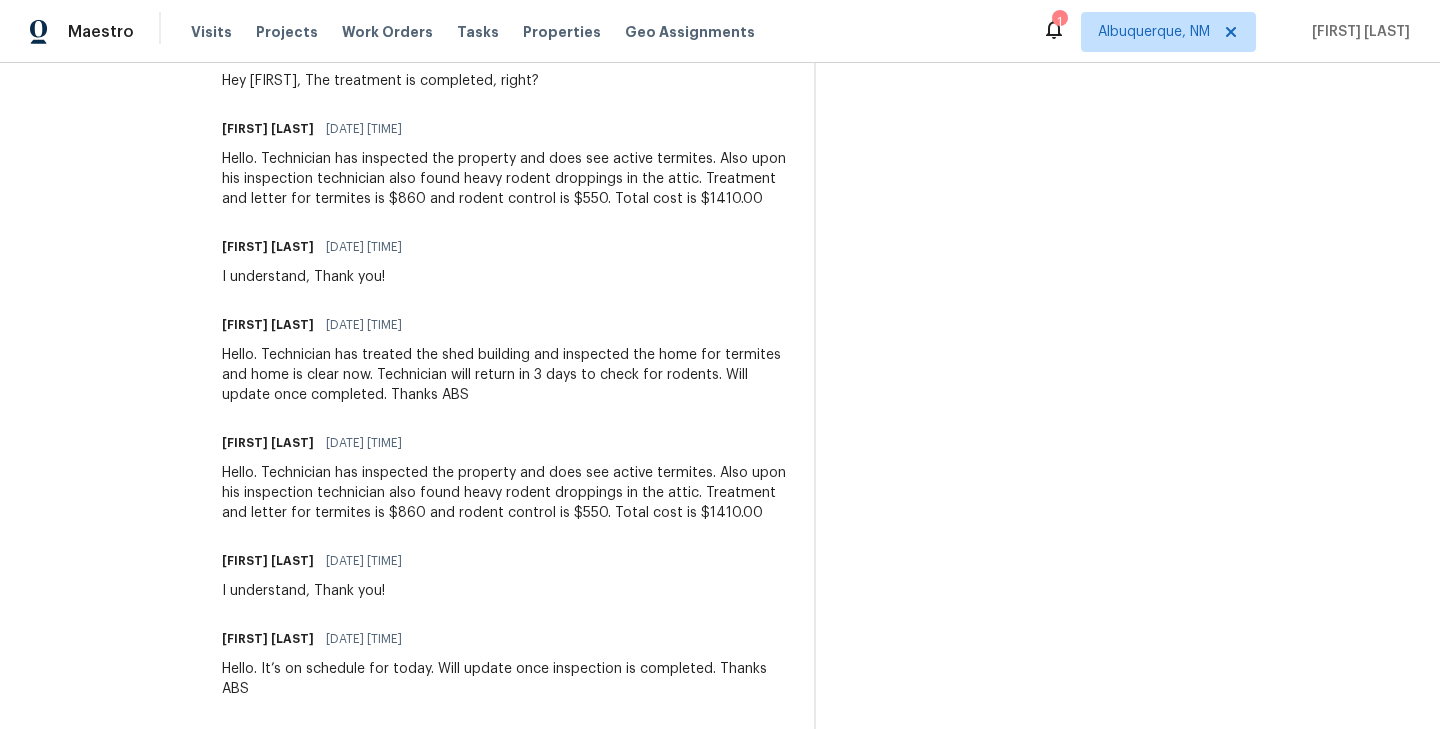 scroll, scrollTop: 1223, scrollLeft: 0, axis: vertical 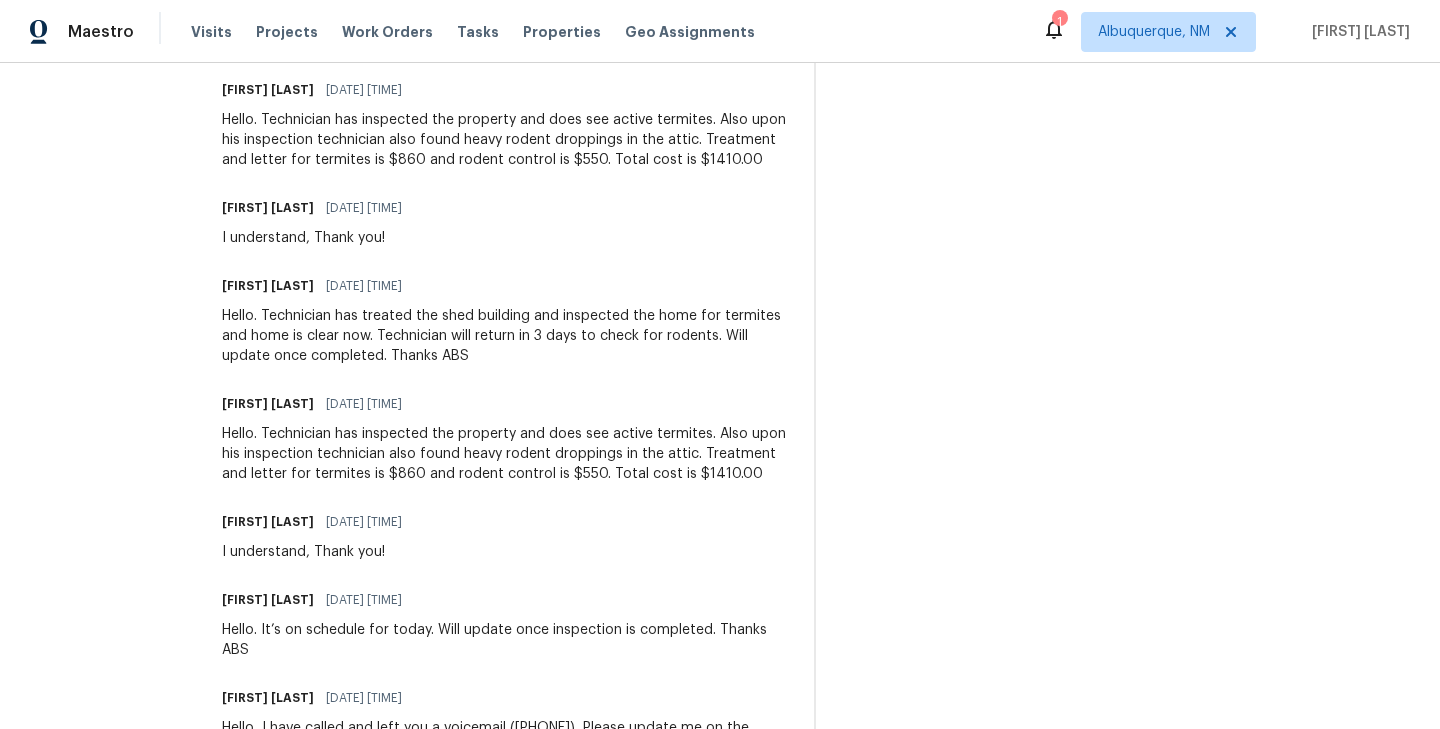 drag, startPoint x: 402, startPoint y: 423, endPoint x: 537, endPoint y: 426, distance: 135.03333 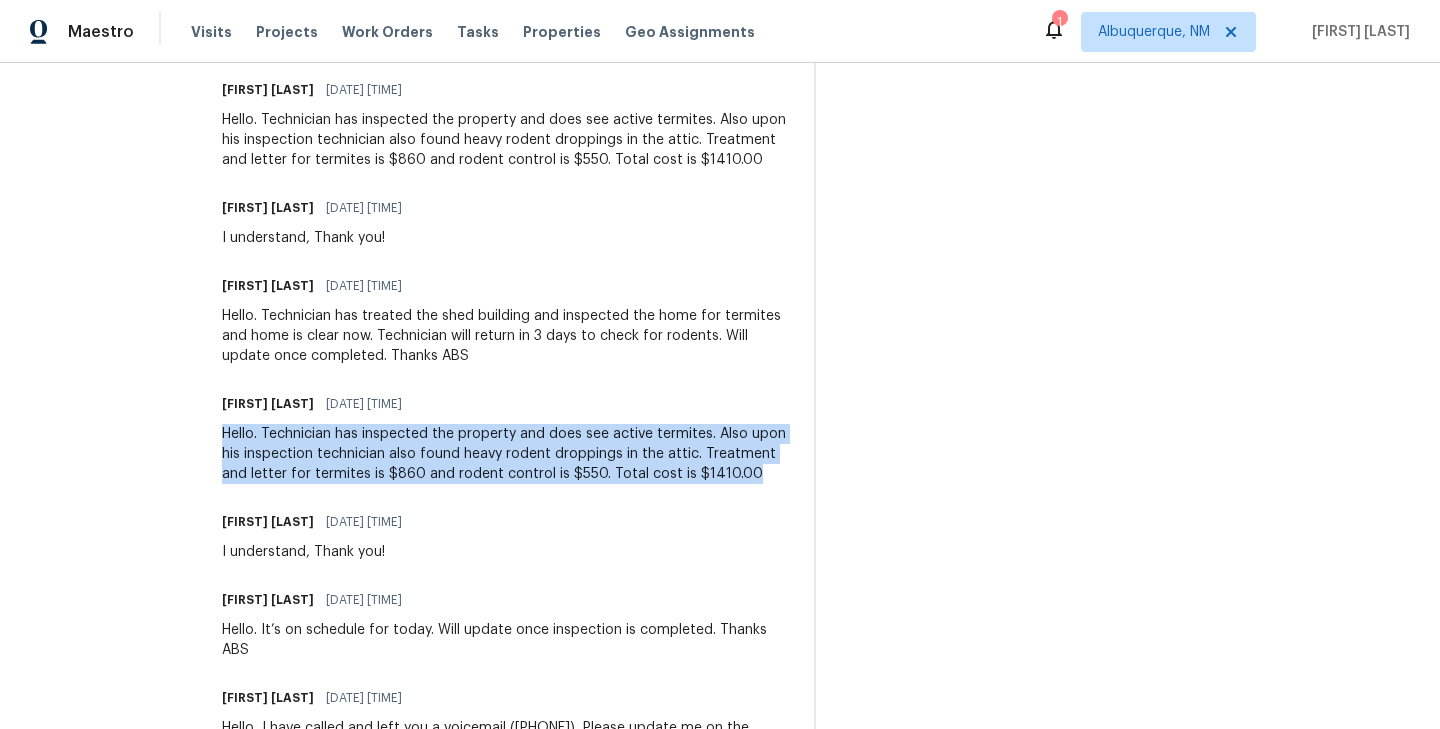 drag, startPoint x: 380, startPoint y: 513, endPoint x: 299, endPoint y: 461, distance: 96.25487 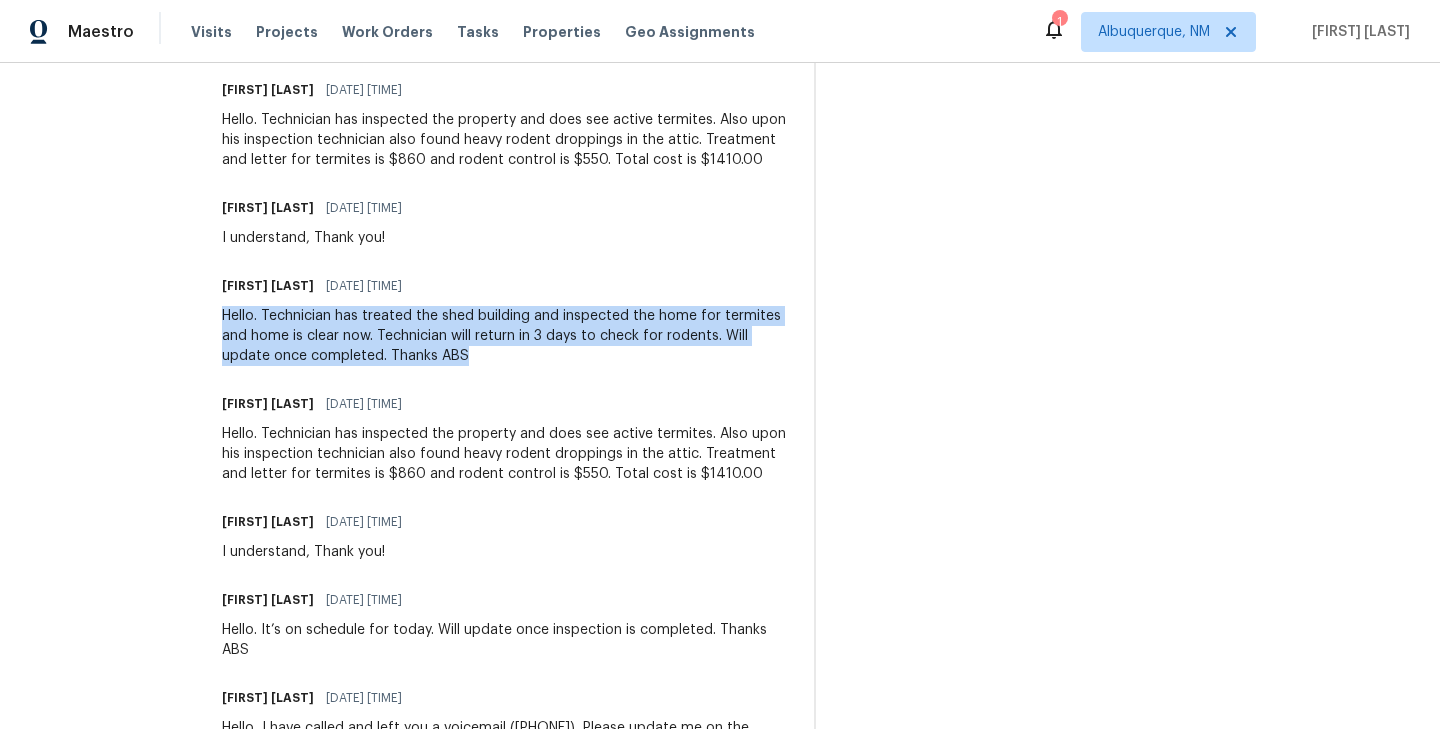 drag, startPoint x: 640, startPoint y: 375, endPoint x: 301, endPoint y: 340, distance: 340.802 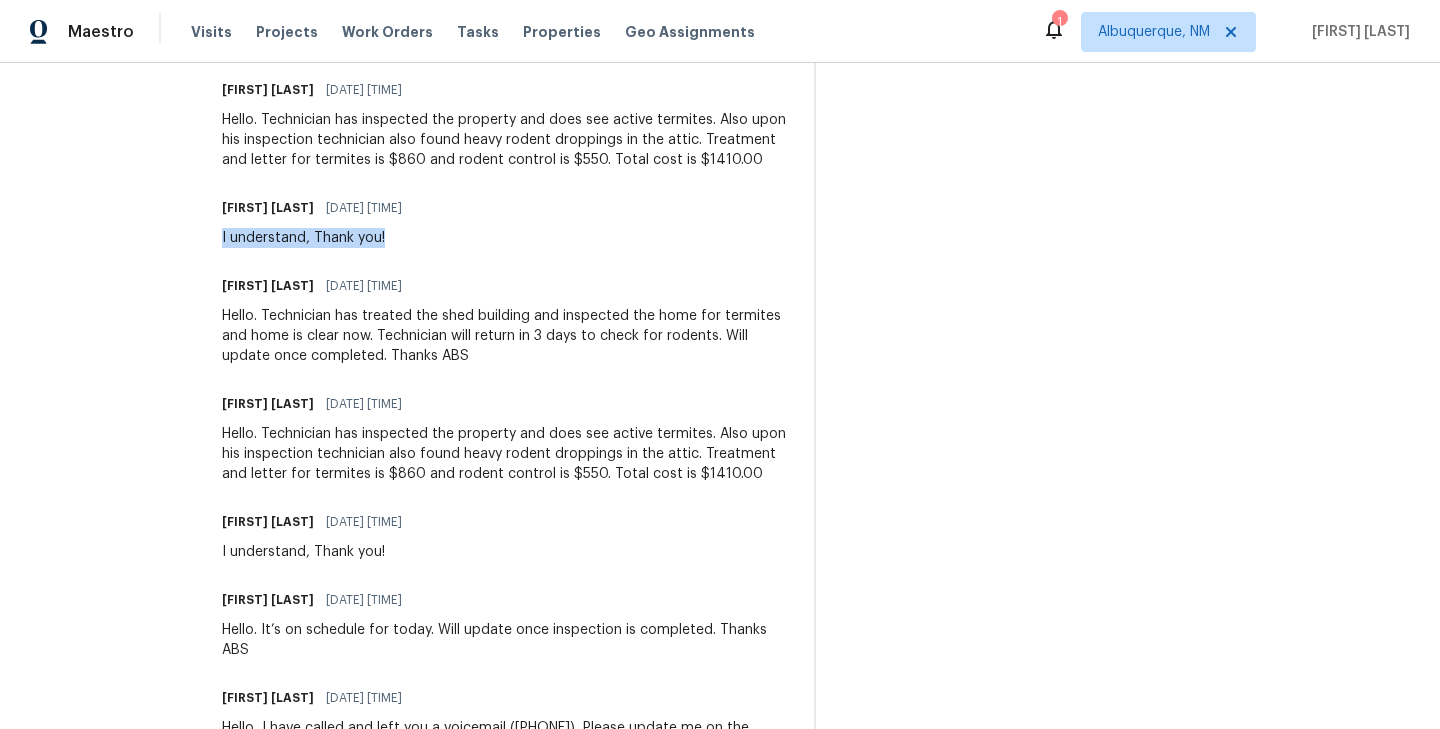 drag, startPoint x: 301, startPoint y: 259, endPoint x: 478, endPoint y: 252, distance: 177.13837 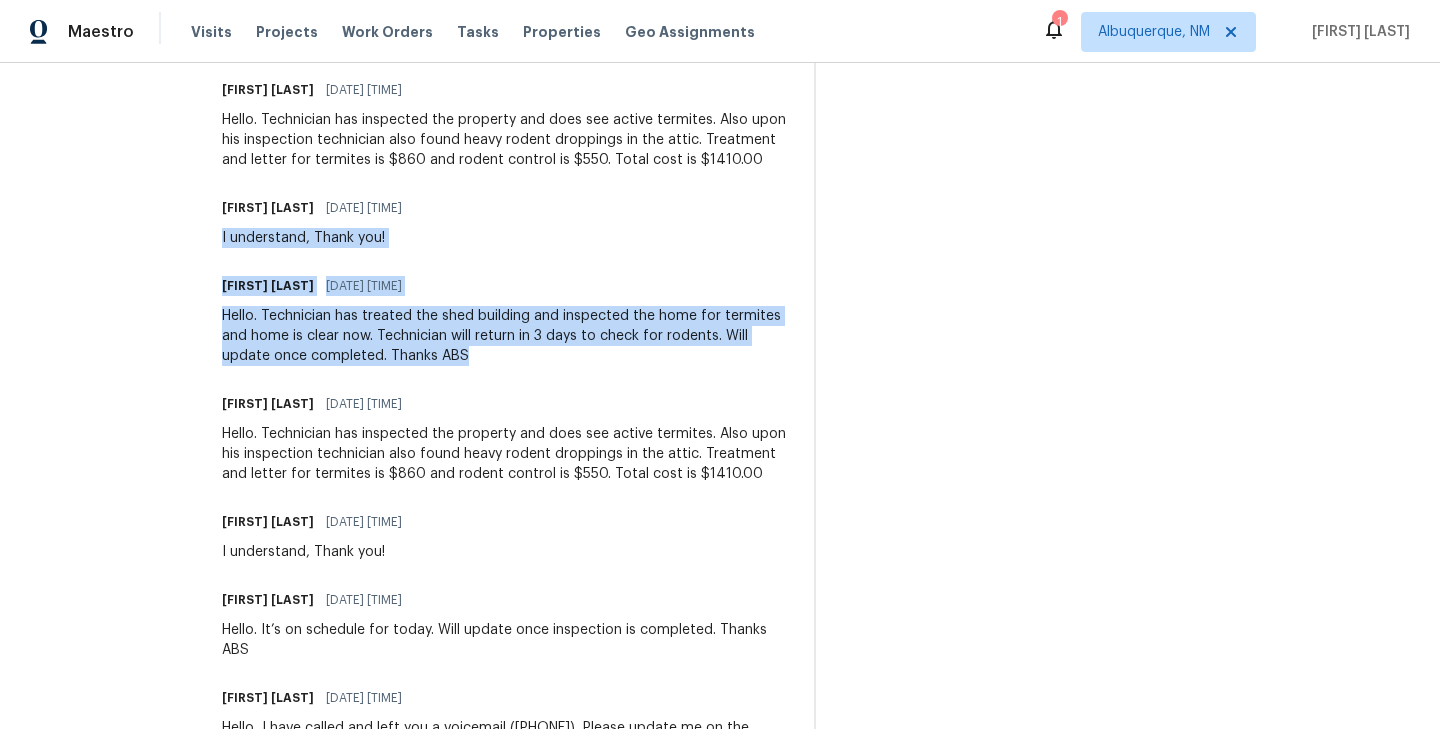 drag, startPoint x: 645, startPoint y: 377, endPoint x: 305, endPoint y: 260, distance: 359.5678 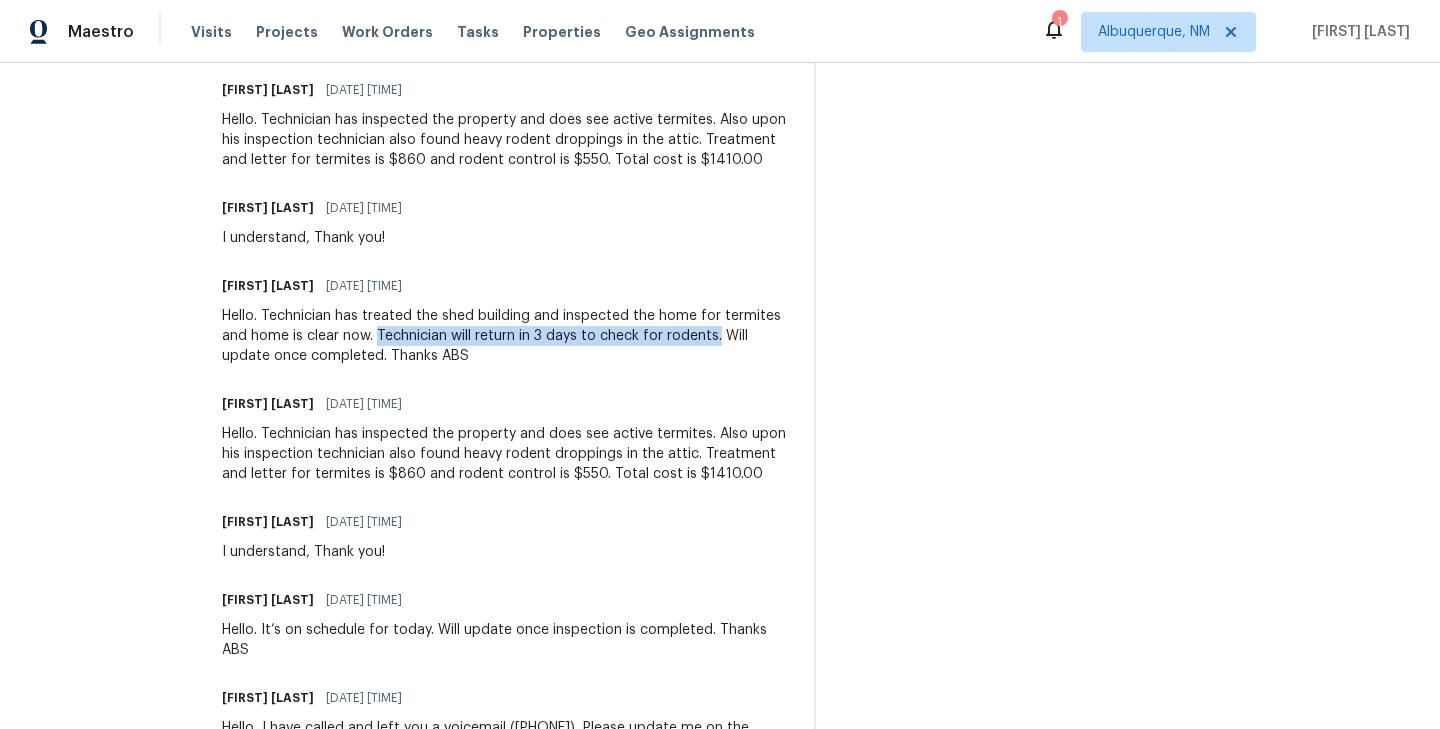 drag, startPoint x: 521, startPoint y: 356, endPoint x: 362, endPoint y: 379, distance: 160.6549 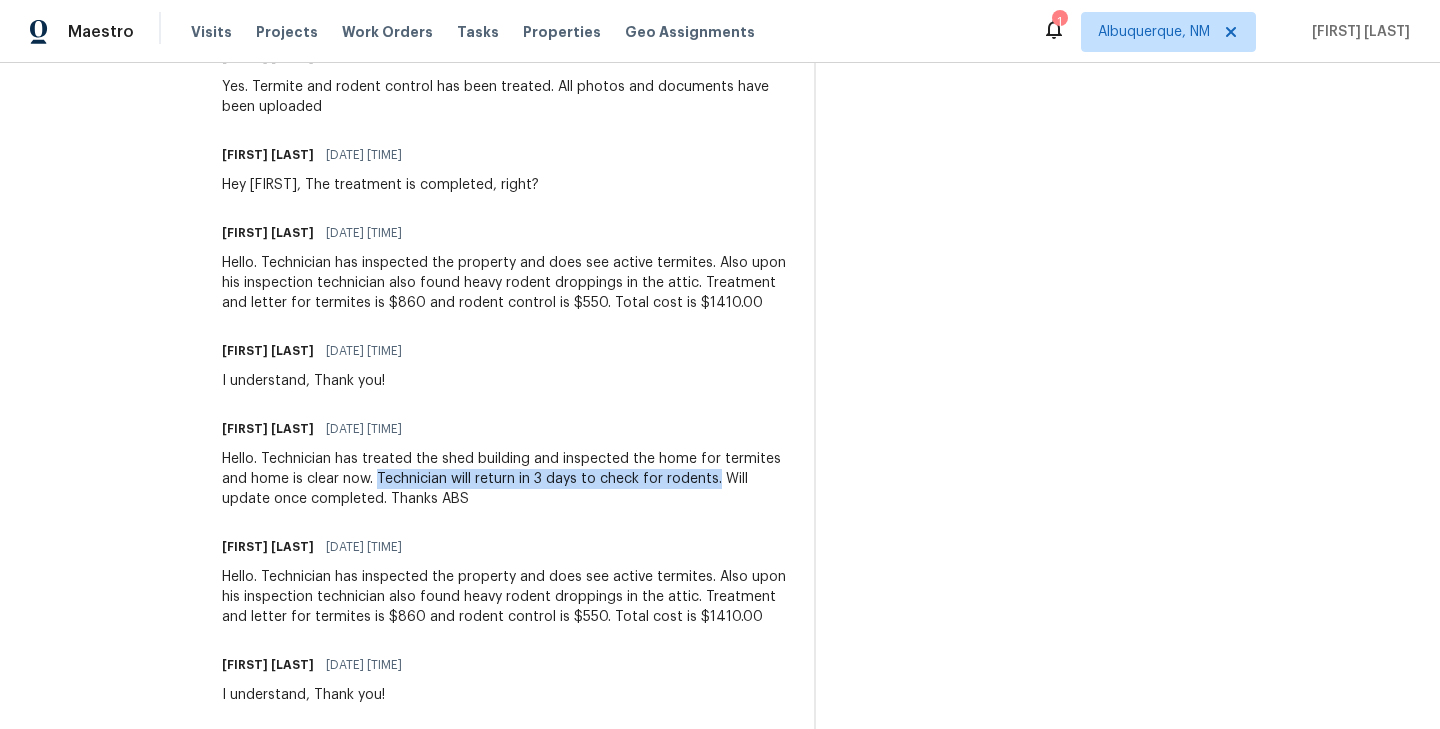 scroll, scrollTop: 1073, scrollLeft: 0, axis: vertical 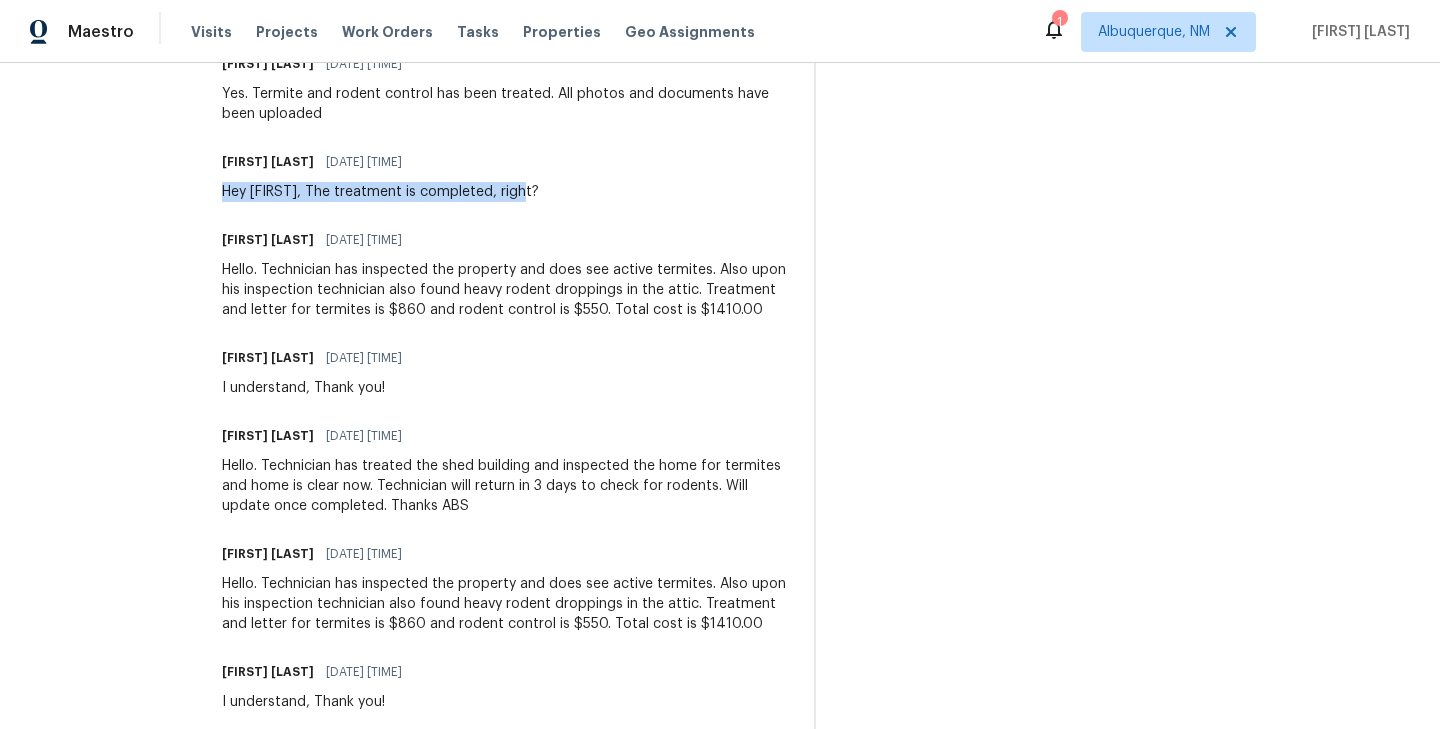 drag, startPoint x: 300, startPoint y: 190, endPoint x: 614, endPoint y: 187, distance: 314.01434 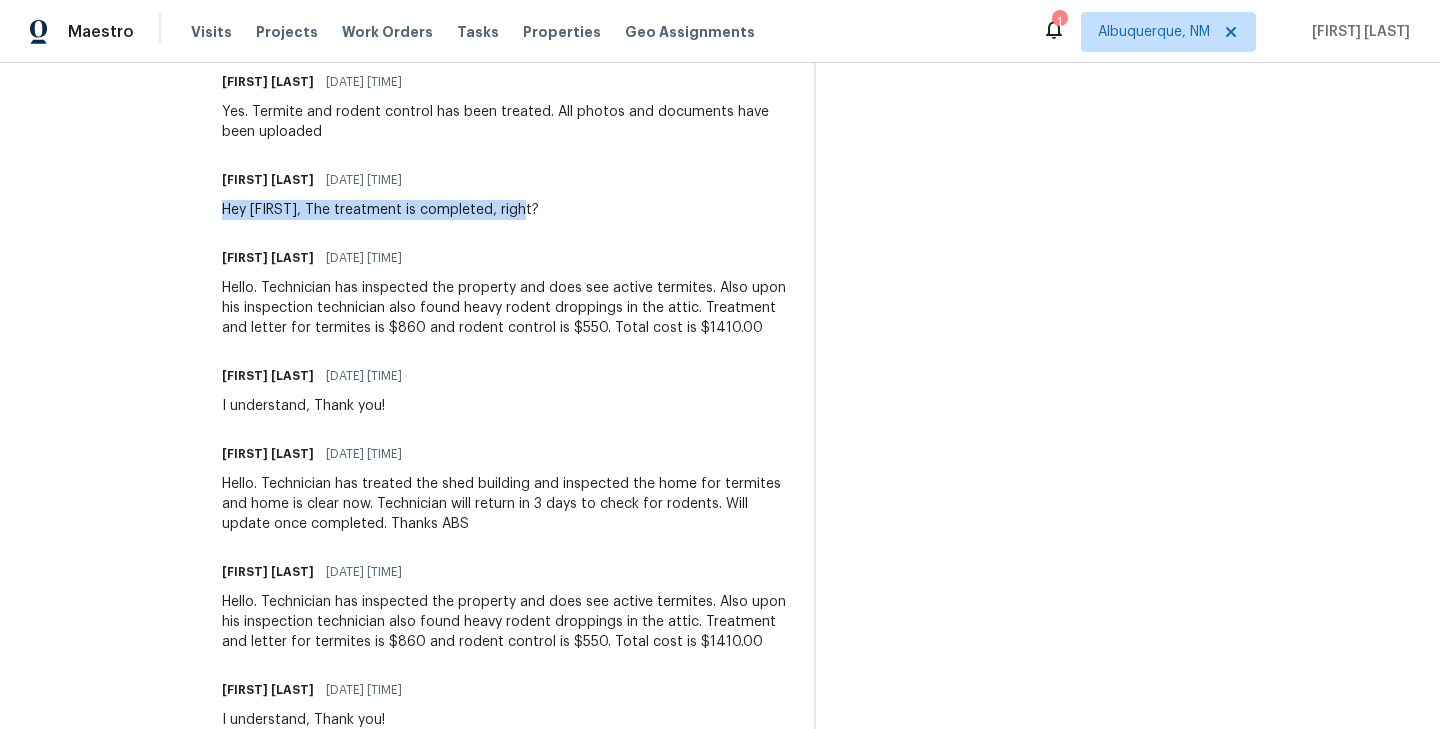 scroll, scrollTop: 1070, scrollLeft: 0, axis: vertical 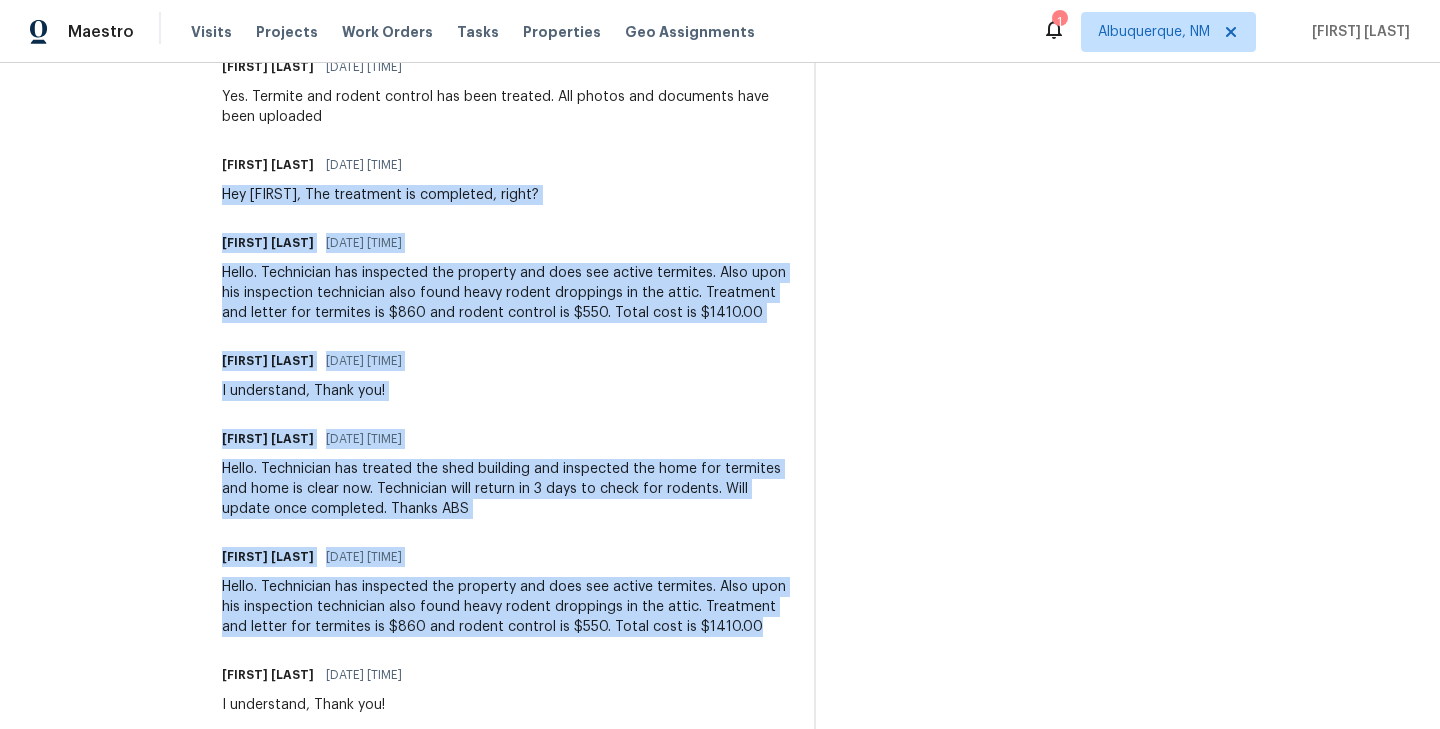 drag, startPoint x: 388, startPoint y: 664, endPoint x: 297, endPoint y: 185, distance: 487.56744 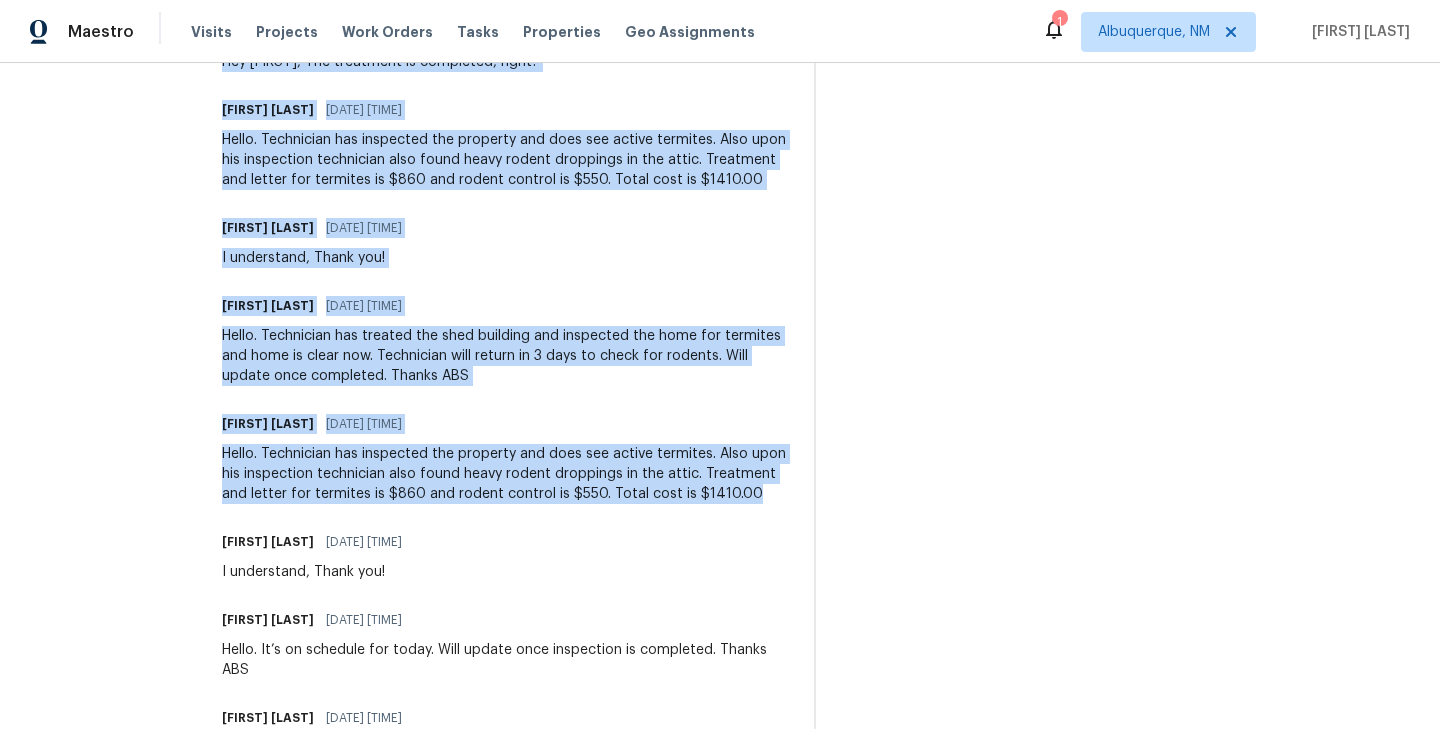 scroll, scrollTop: 1246, scrollLeft: 0, axis: vertical 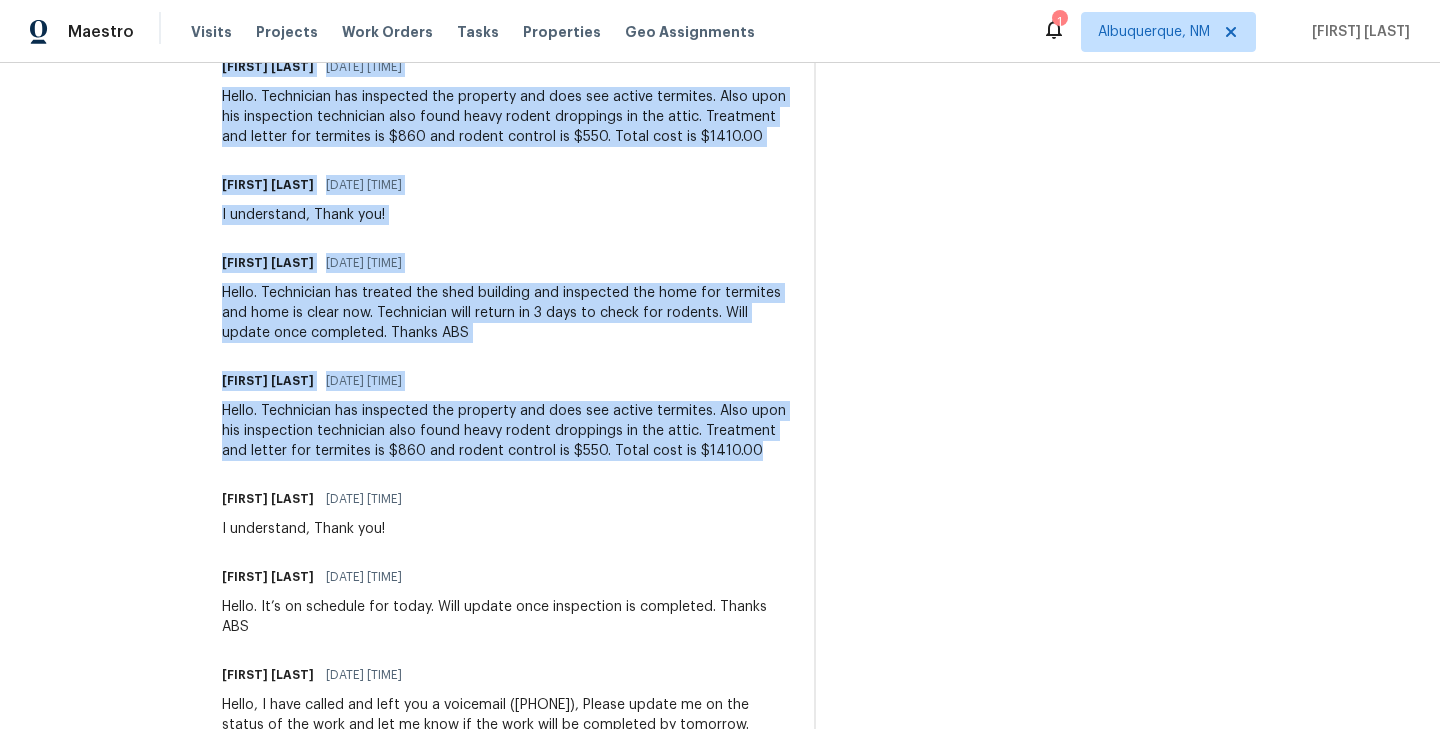click on "Trade Partner Updates [FIRST] [LAST] [DATE] [TIME] Hey [FIRST], this wasn't part of our original scope, and the closing is scheduled for tomorrow. I’ll check with the buyers and update you. Please plan to remove the traps tomorrow morning if they decide not to move forward. [FIRST] [LAST] [DATE] [TIME] Awesome, Thank you! [FIRST] [LAST] [DATE] [TIME] [FIRST] [LAST] [DATE] [TIME] [FIRST] [LAST] [DATE] [TIME] Hey Jason, The treatment is completed, right?" at bounding box center (506, 322) 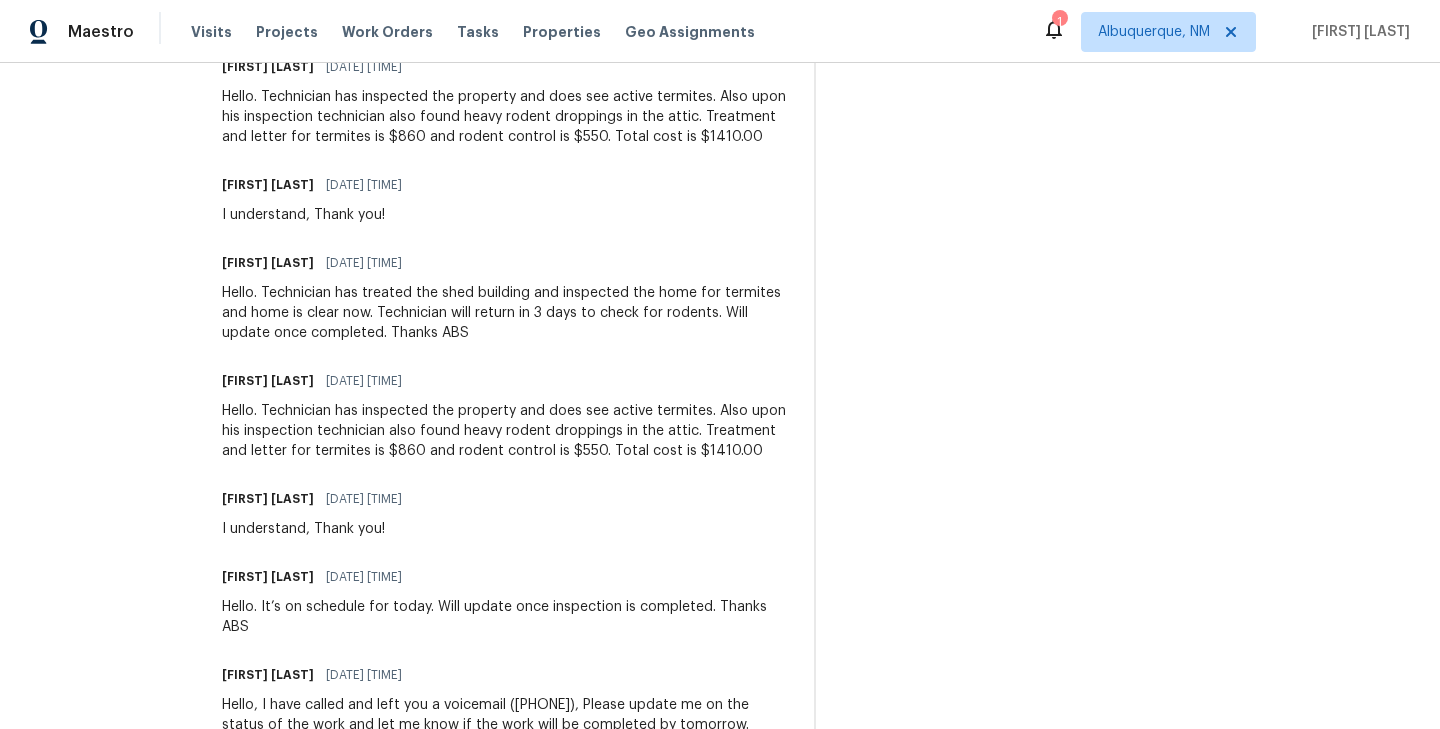 click on "Hello. Technician has inspected the property and does see active termites. Also upon his inspection technician also found heavy rodent droppings in the attic. Treatment and letter for termites is $860 and rodent control is $550. Total cost is $1410.00" at bounding box center [506, 431] 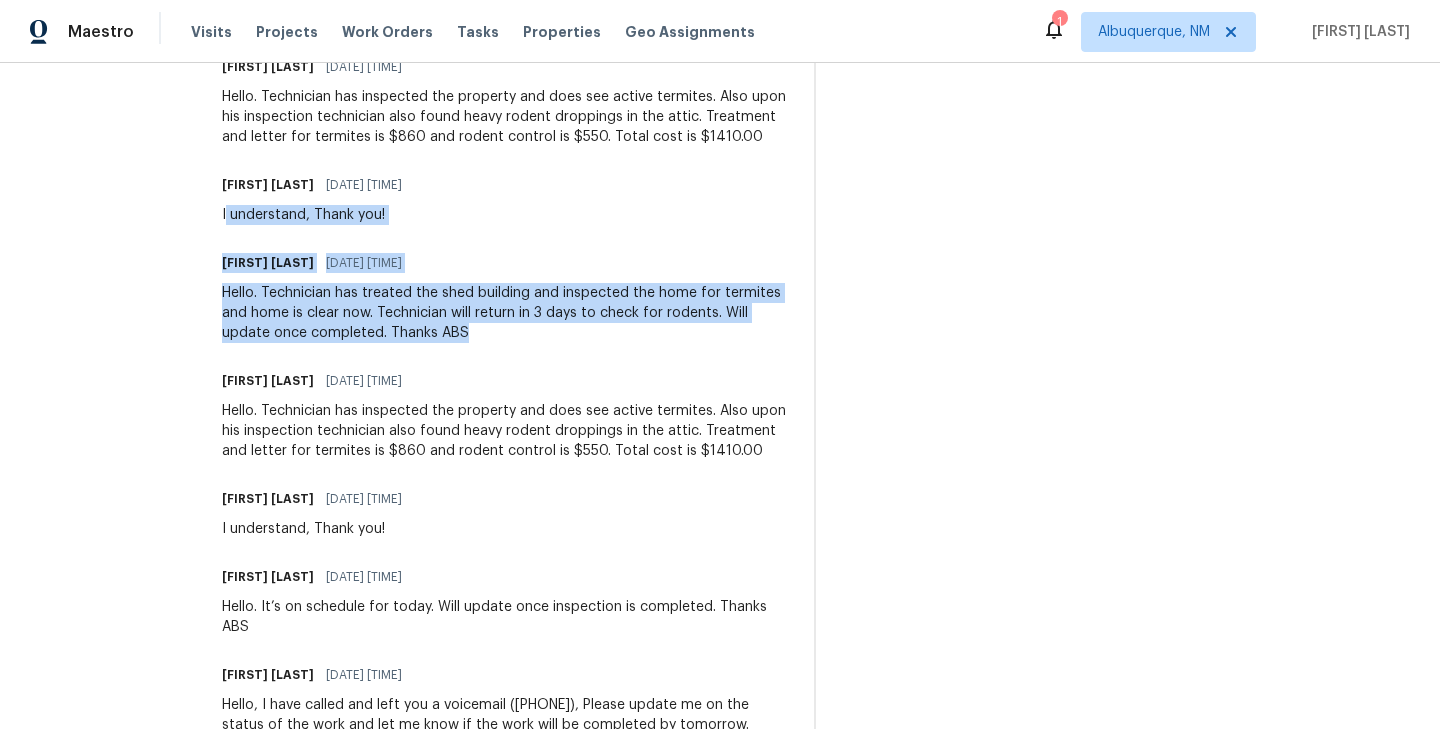 drag, startPoint x: 639, startPoint y: 354, endPoint x: 312, endPoint y: 234, distance: 348.32312 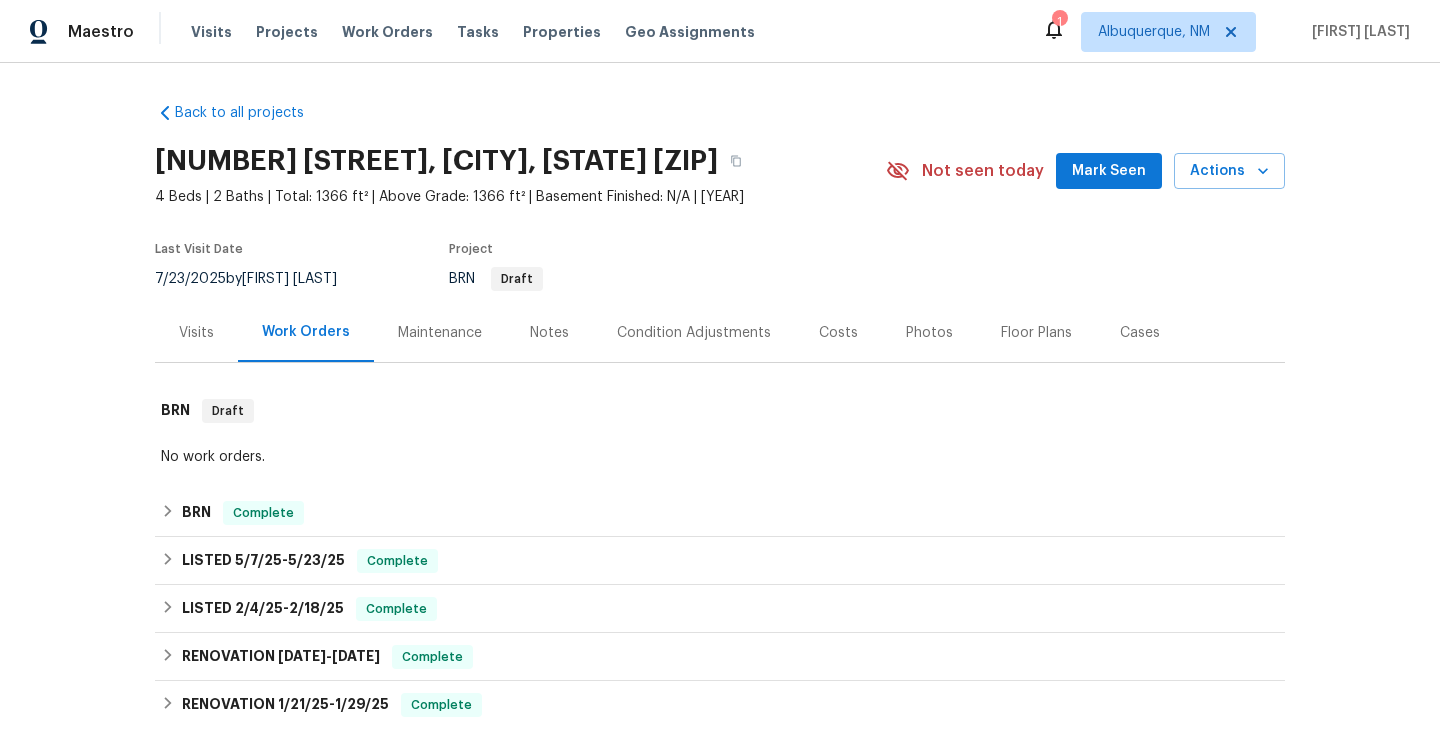 scroll, scrollTop: 0, scrollLeft: 0, axis: both 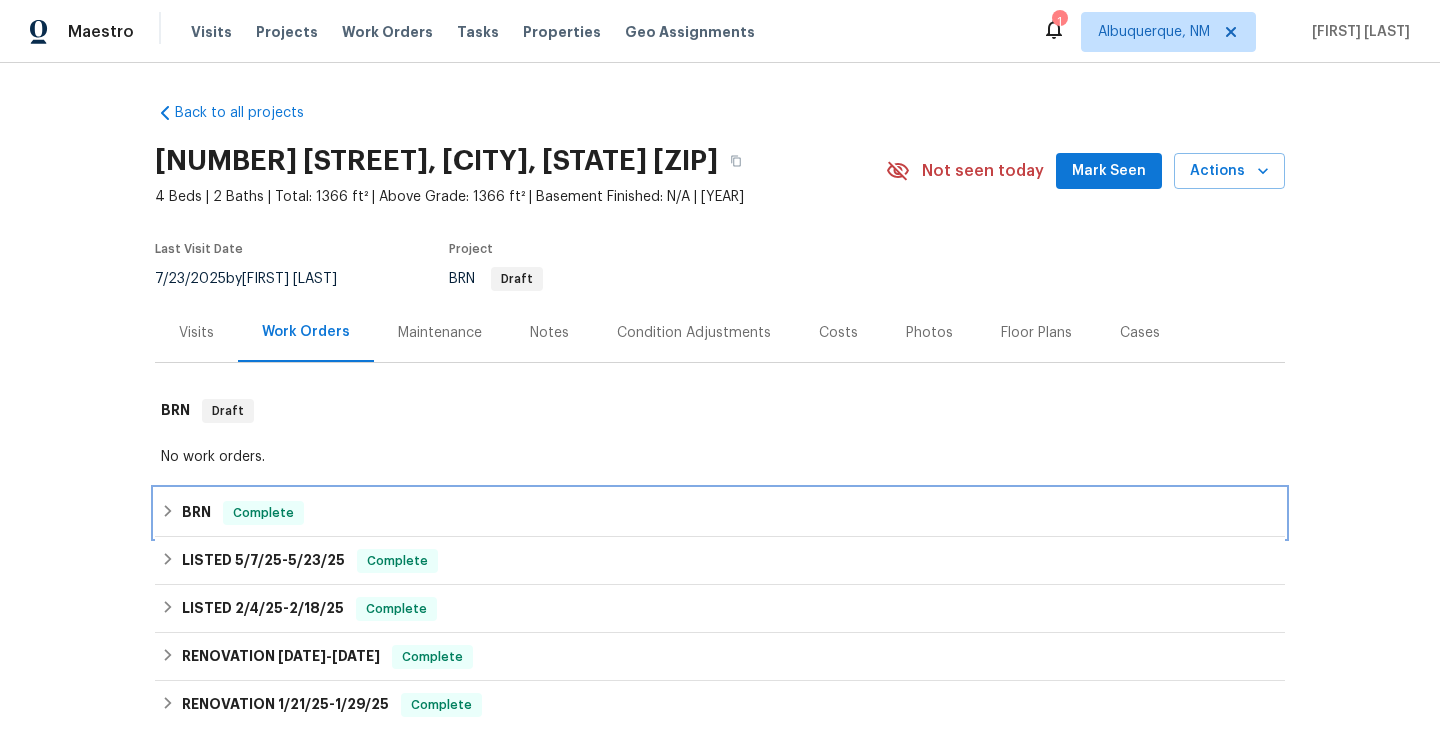 click on "BRN   Complete" at bounding box center [720, 513] 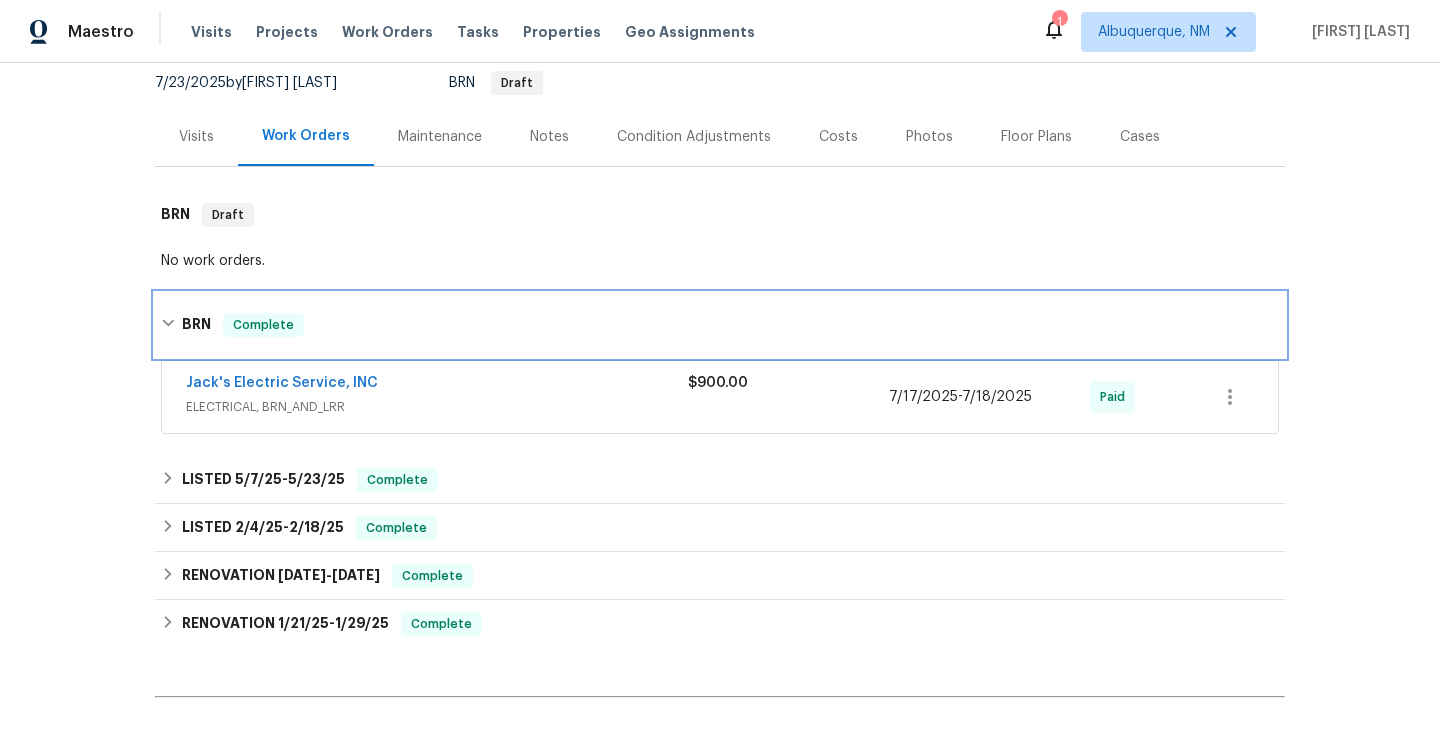 scroll, scrollTop: 225, scrollLeft: 0, axis: vertical 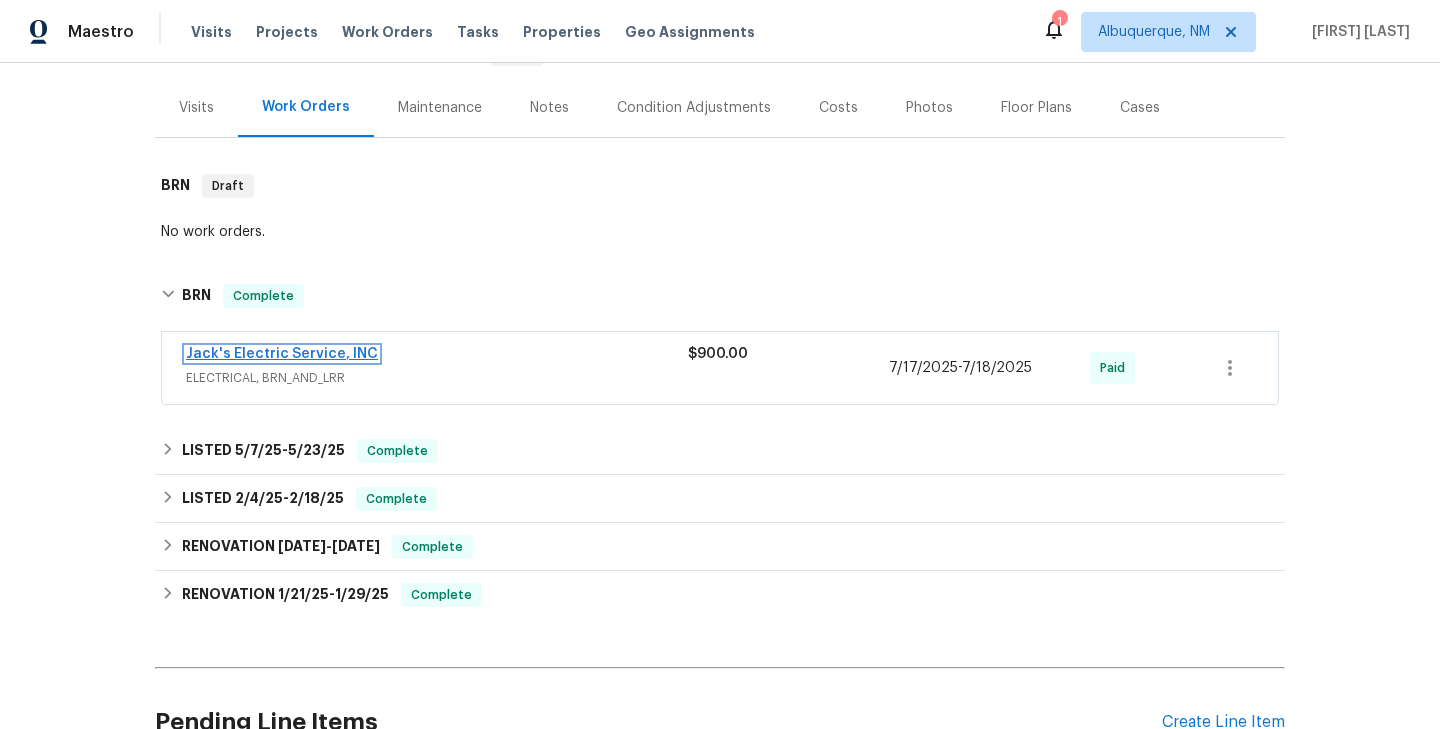 click on "Jack's Electric Service, INC" at bounding box center [282, 354] 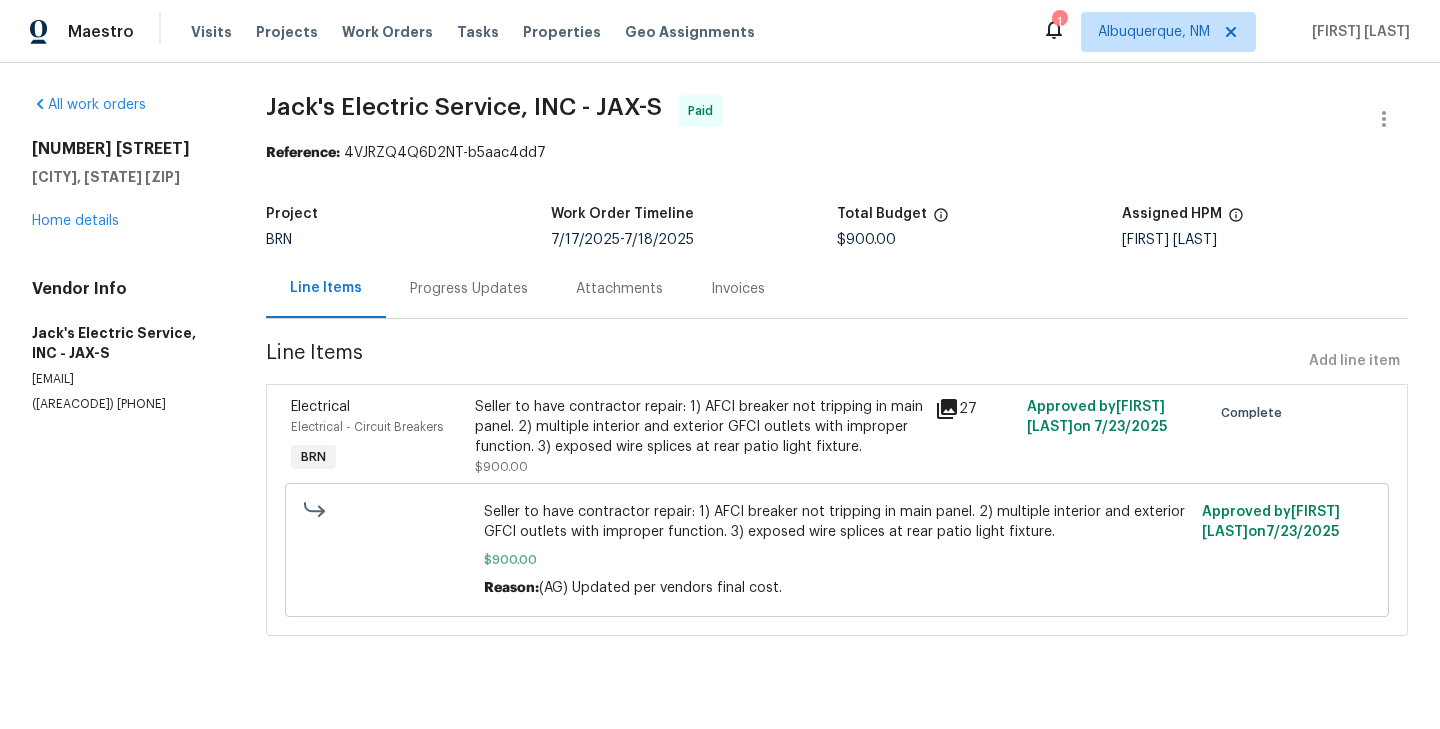 click on "Electrical Electrical - Circuit Breakers BRN" at bounding box center [377, 437] 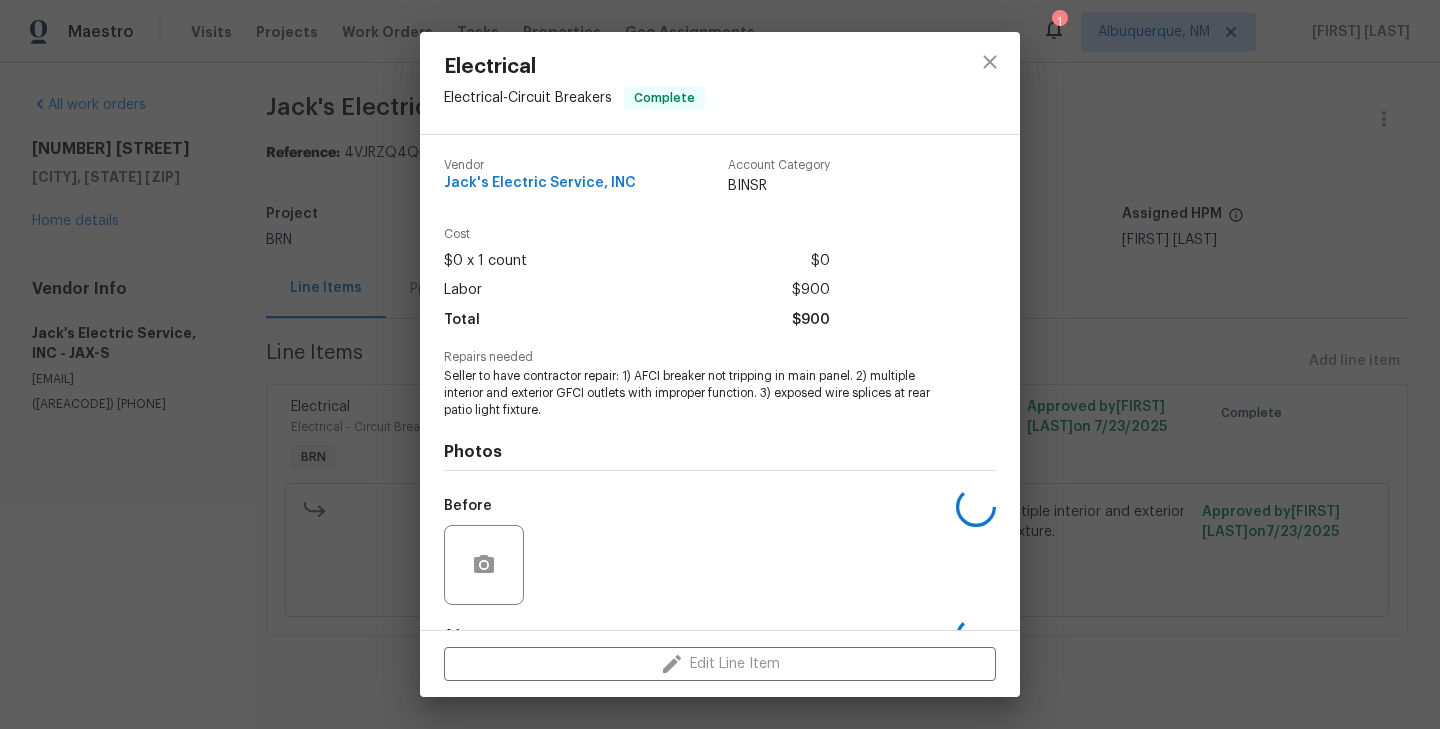 scroll, scrollTop: 125, scrollLeft: 0, axis: vertical 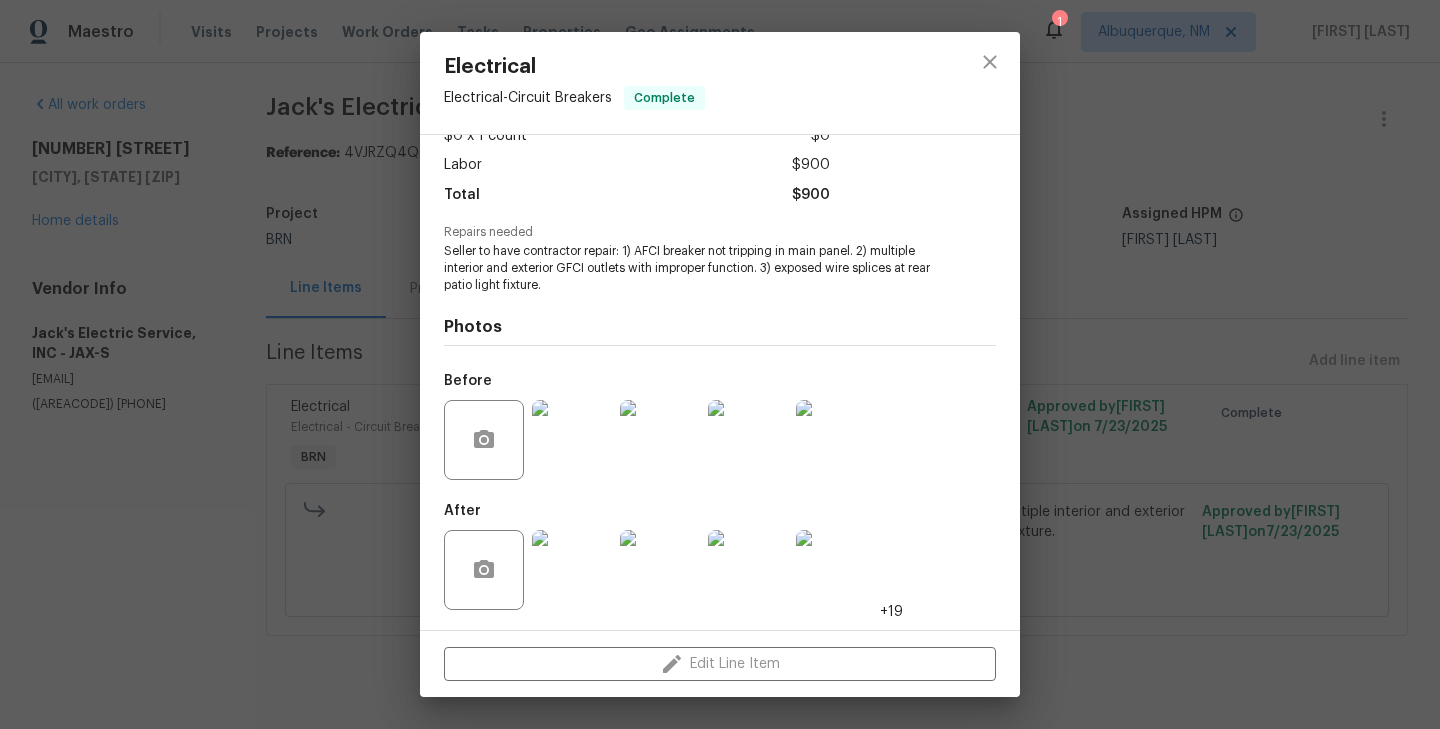 click at bounding box center [572, 440] 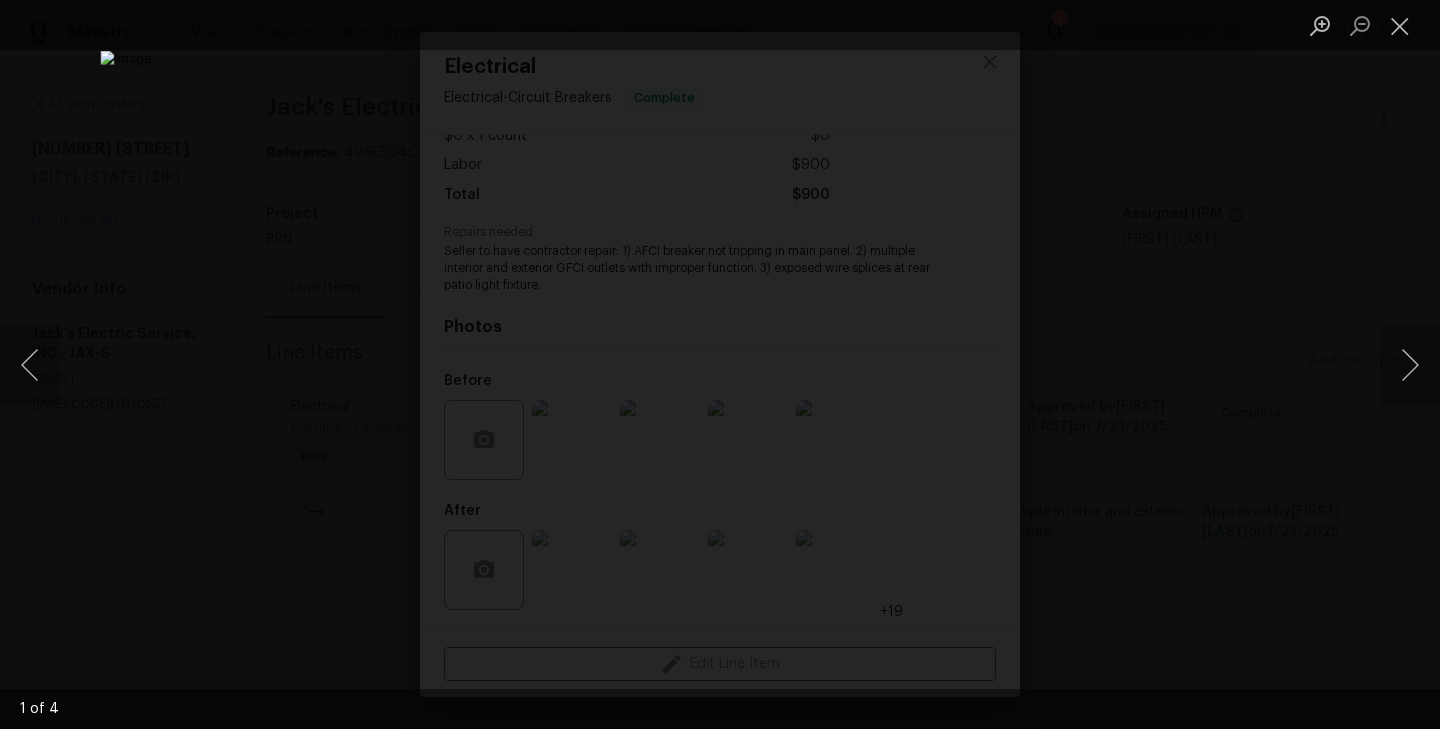click at bounding box center [720, 364] 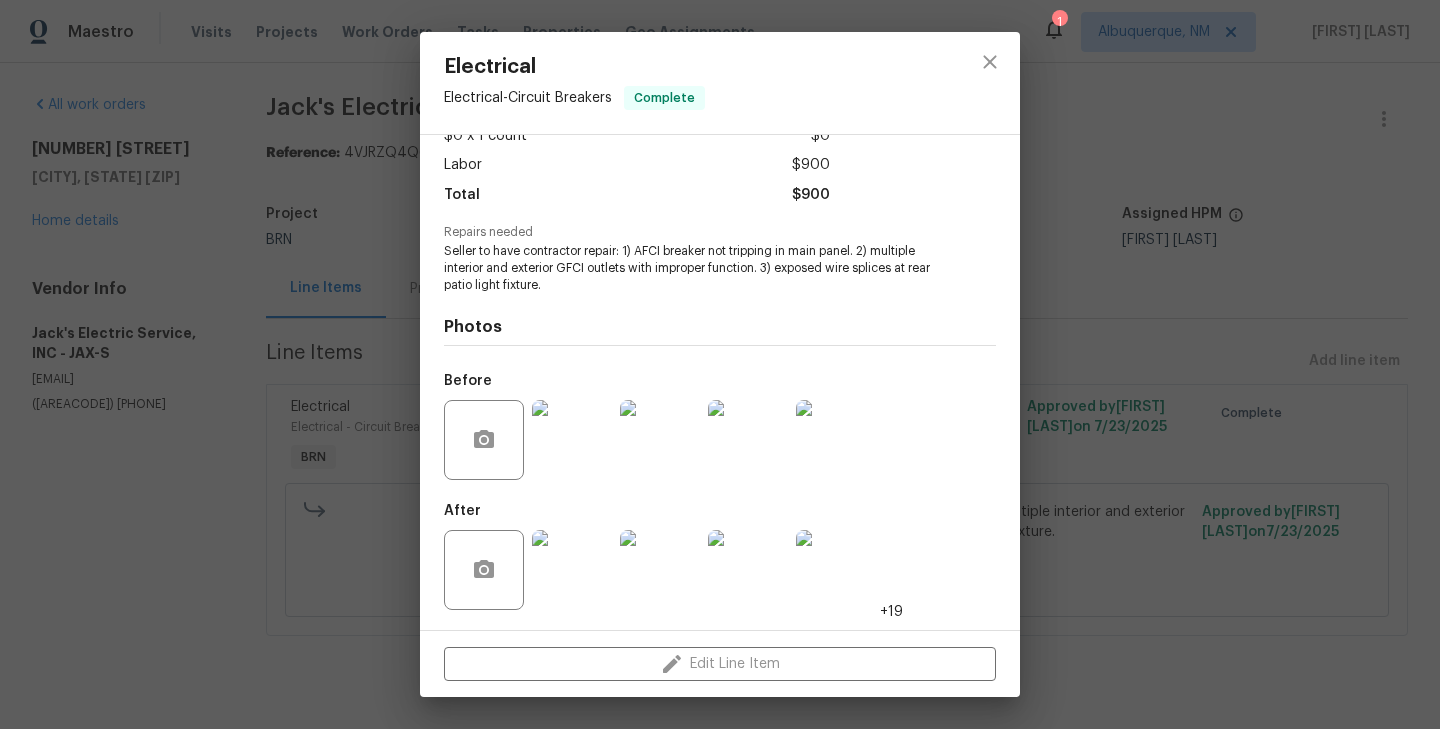 click at bounding box center [572, 570] 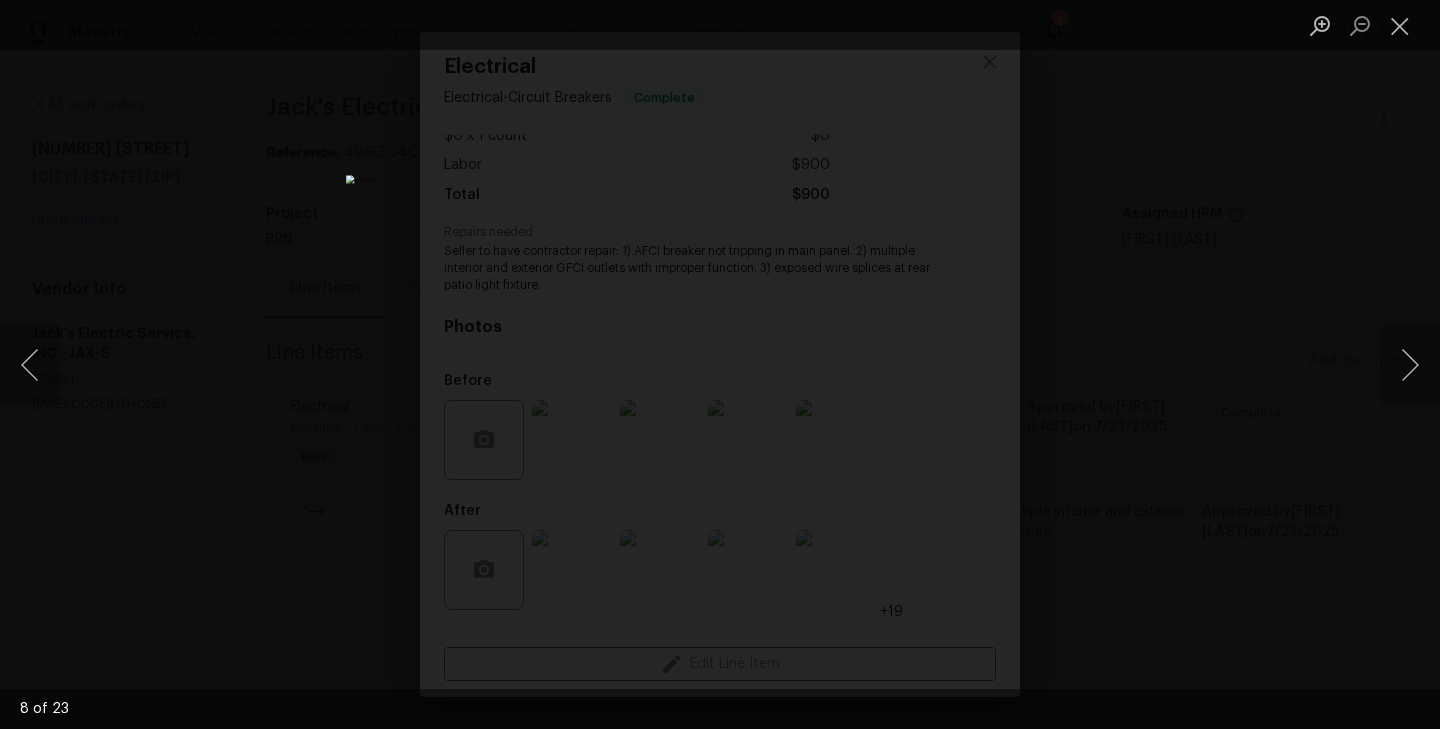 click at bounding box center (720, 364) 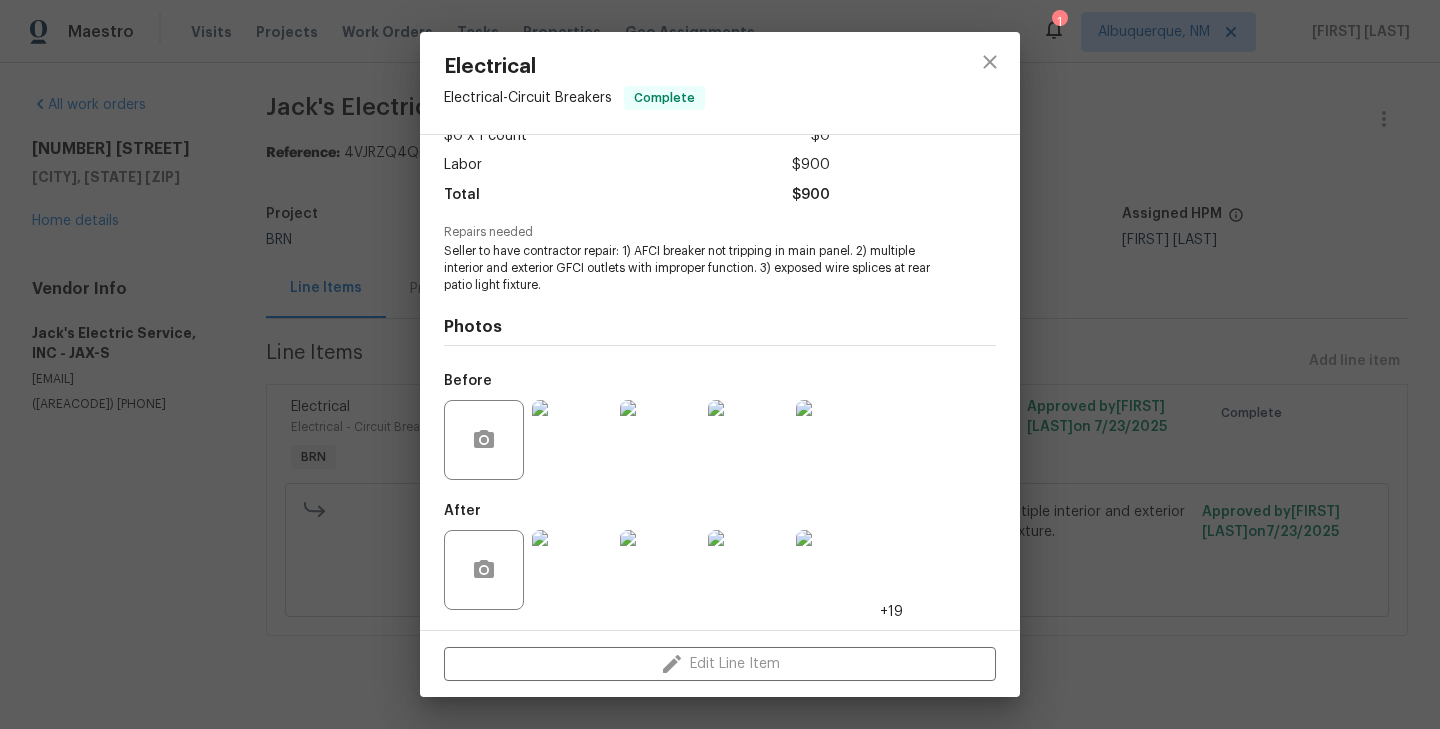 click on "Electrical Electrical  -  Circuit Breakers Complete Vendor Jack's Electric Service, INC Account Category BINSR Cost $0 x 1 count $0 Labor $900 Total $900 Repairs needed Seller to have contractor repair: 1) AFCI breaker not tripping in main panel.   2) multiple interior and exterior GFCI outlets with improper function.   3) exposed wire splices at rear patio light fixture. Photos Before After  +19  Edit Line Item" at bounding box center [720, 364] 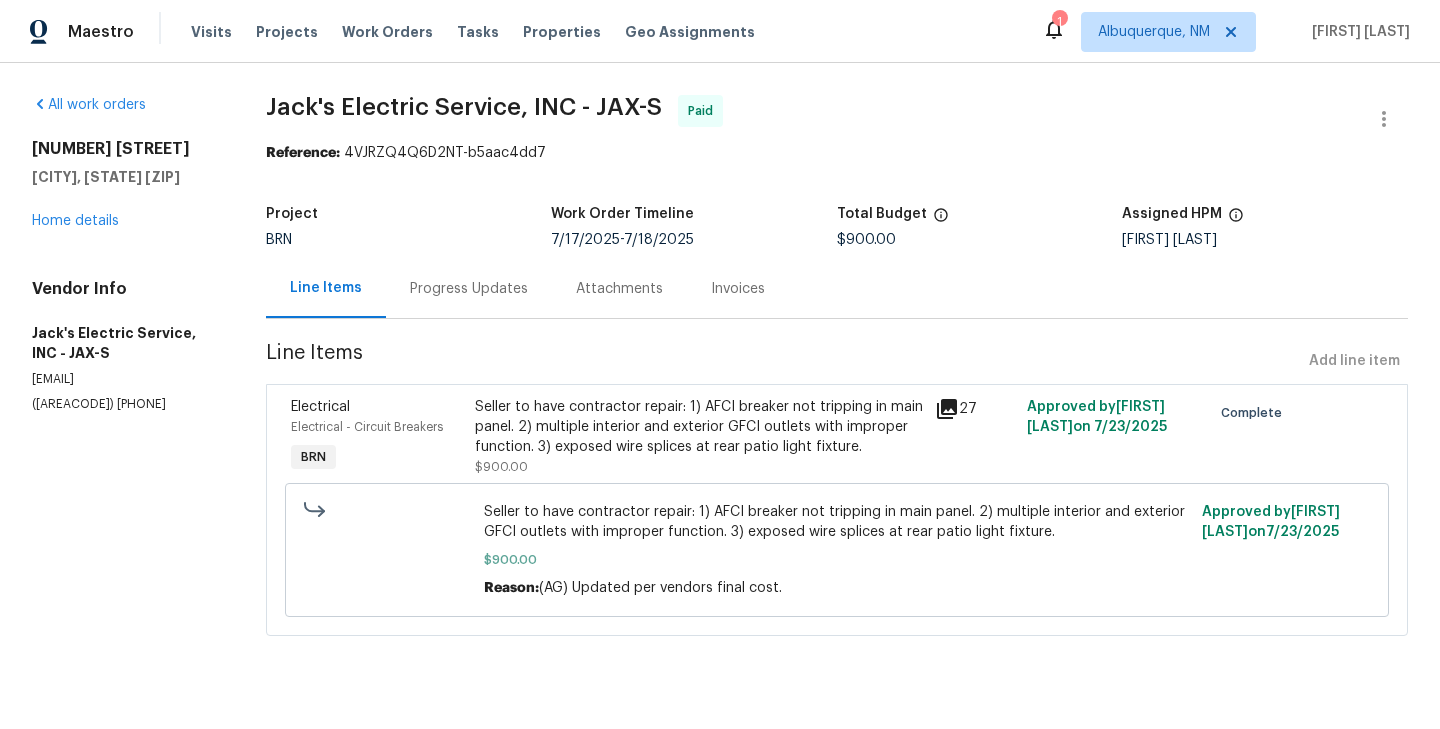 click on "Progress Updates" at bounding box center [469, 289] 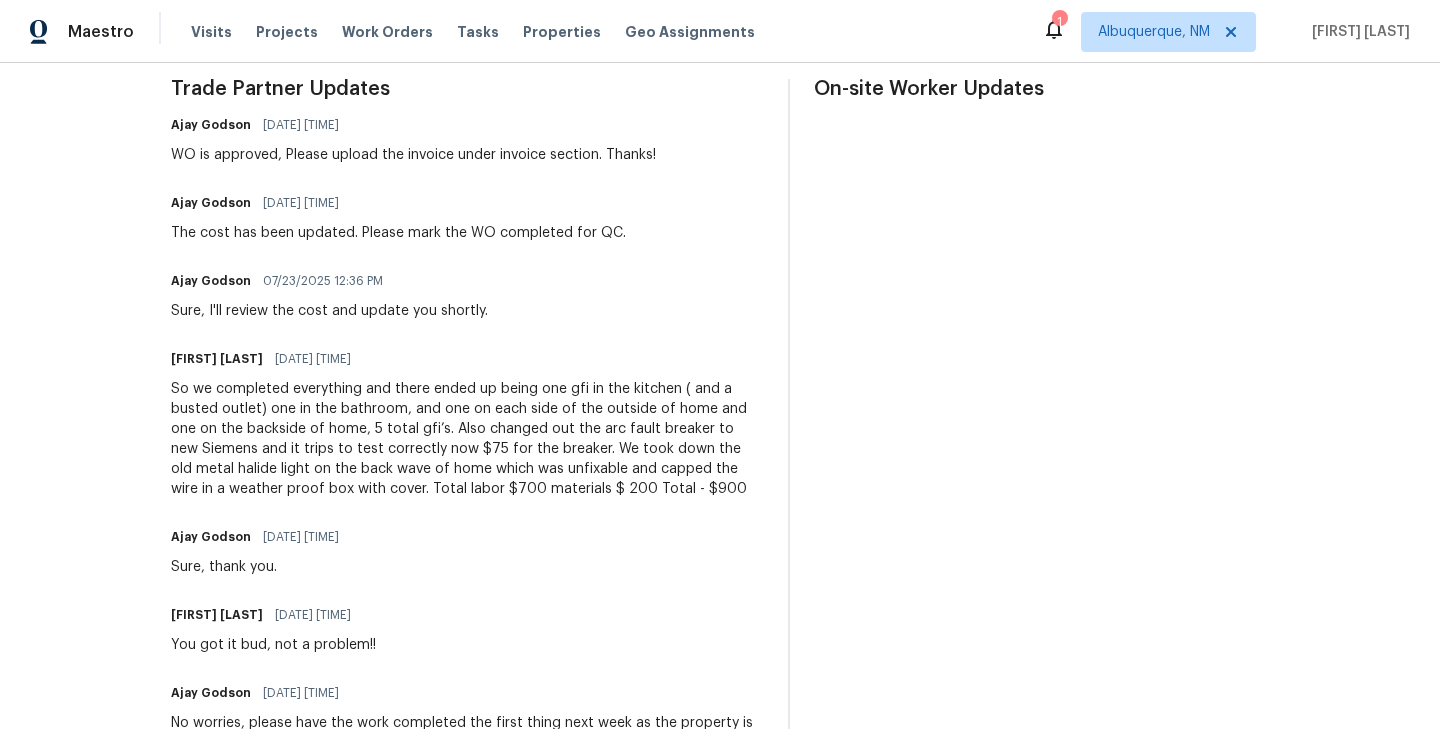scroll, scrollTop: 599, scrollLeft: 0, axis: vertical 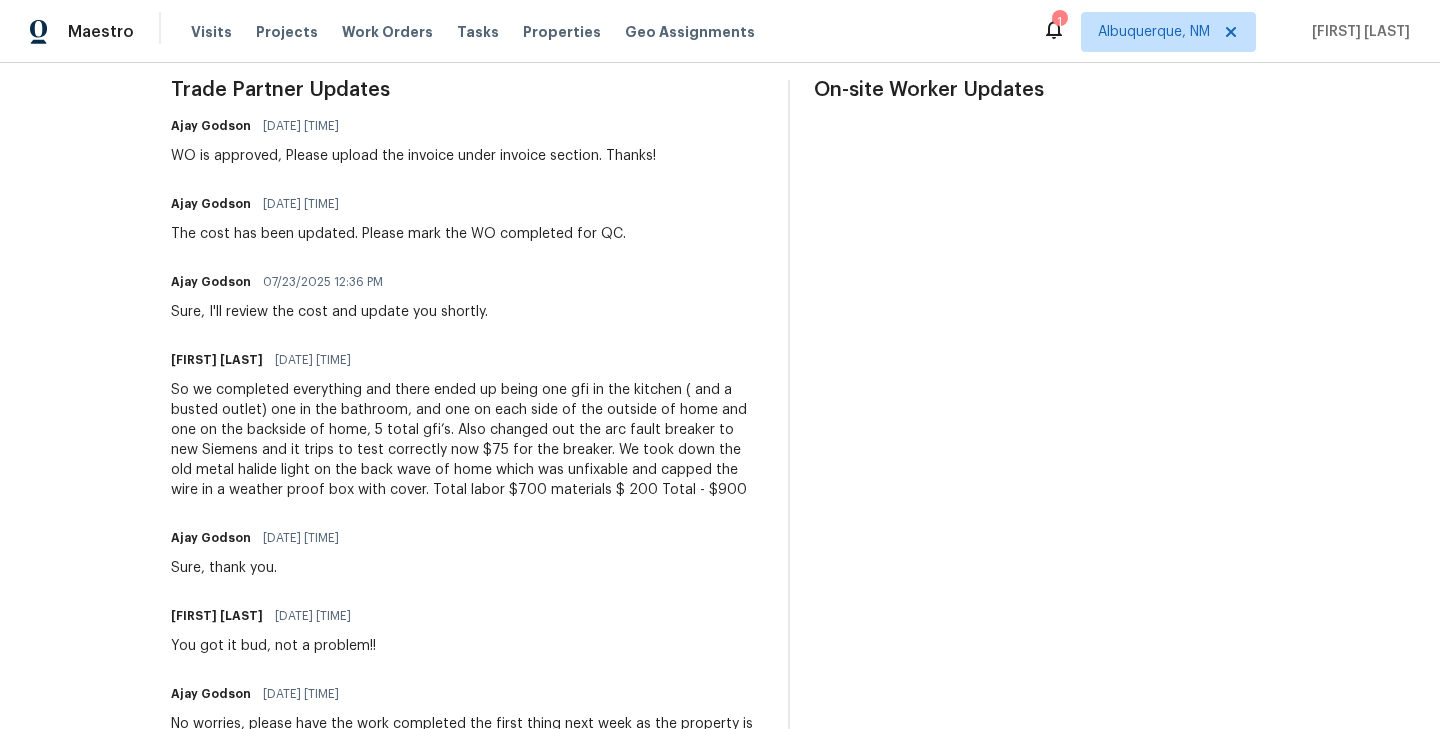 click on "07/23/2025 12:36 PM" at bounding box center [323, 282] 